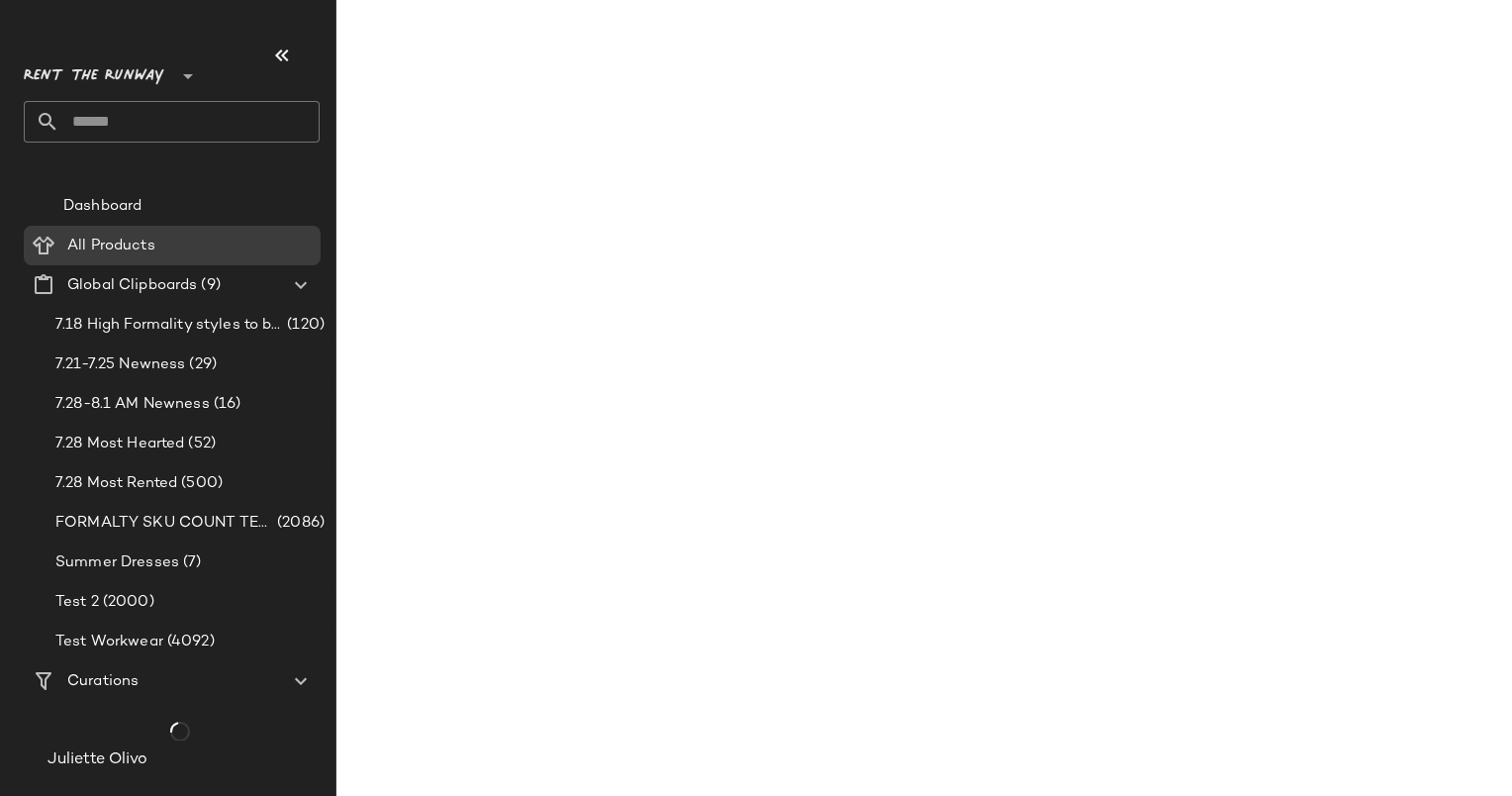 scroll, scrollTop: 0, scrollLeft: 0, axis: both 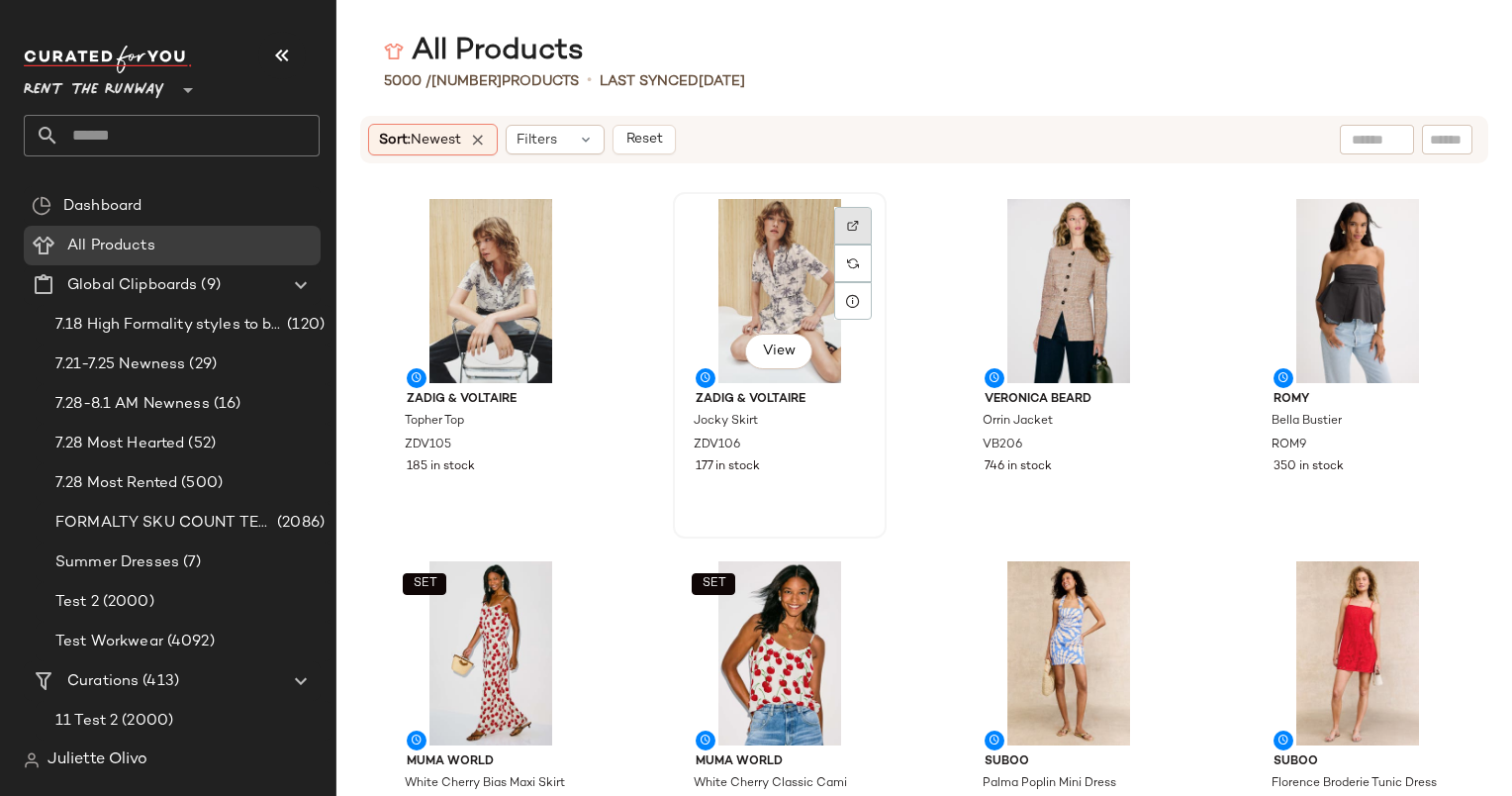 click 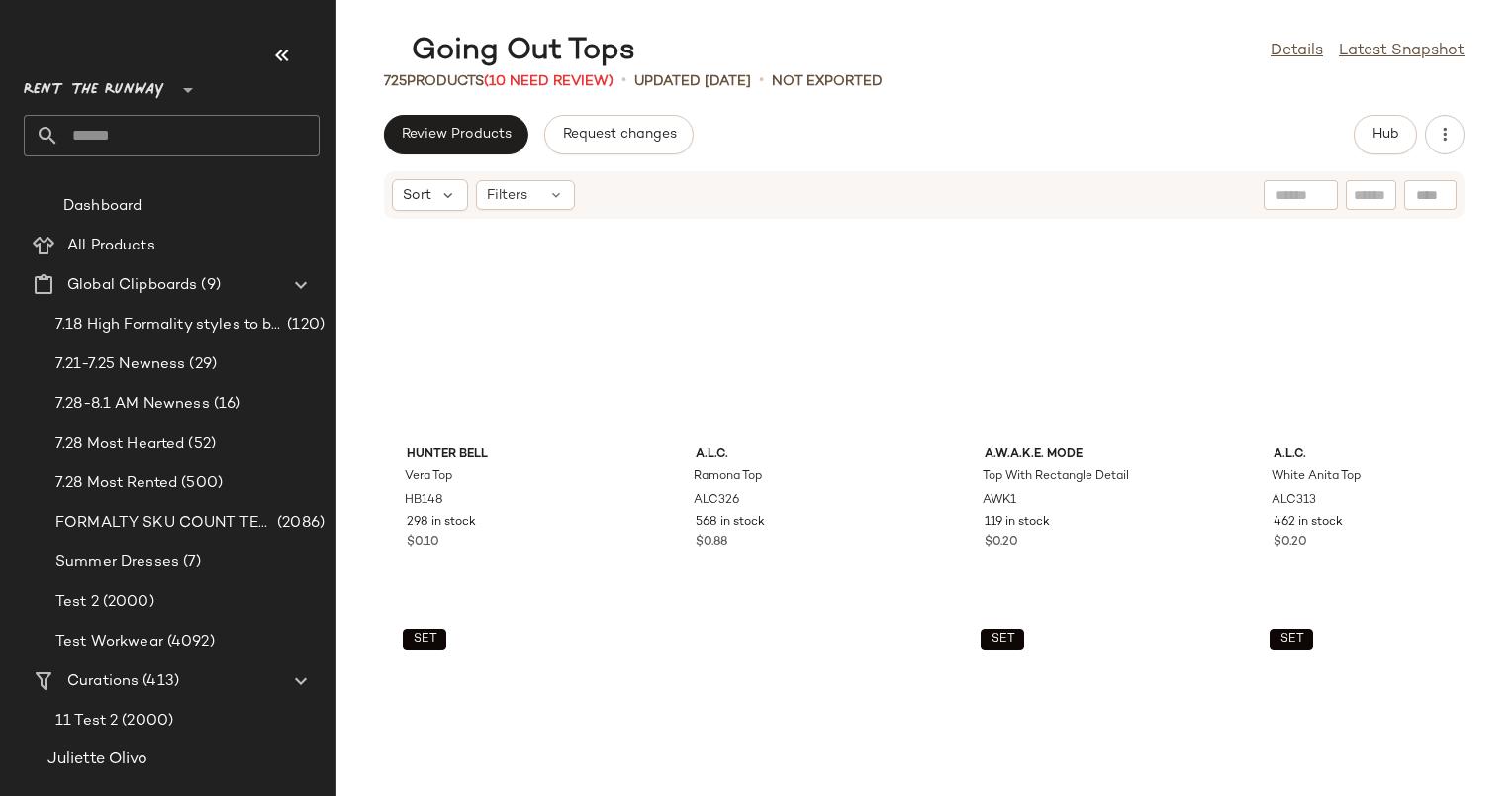 scroll, scrollTop: 0, scrollLeft: 0, axis: both 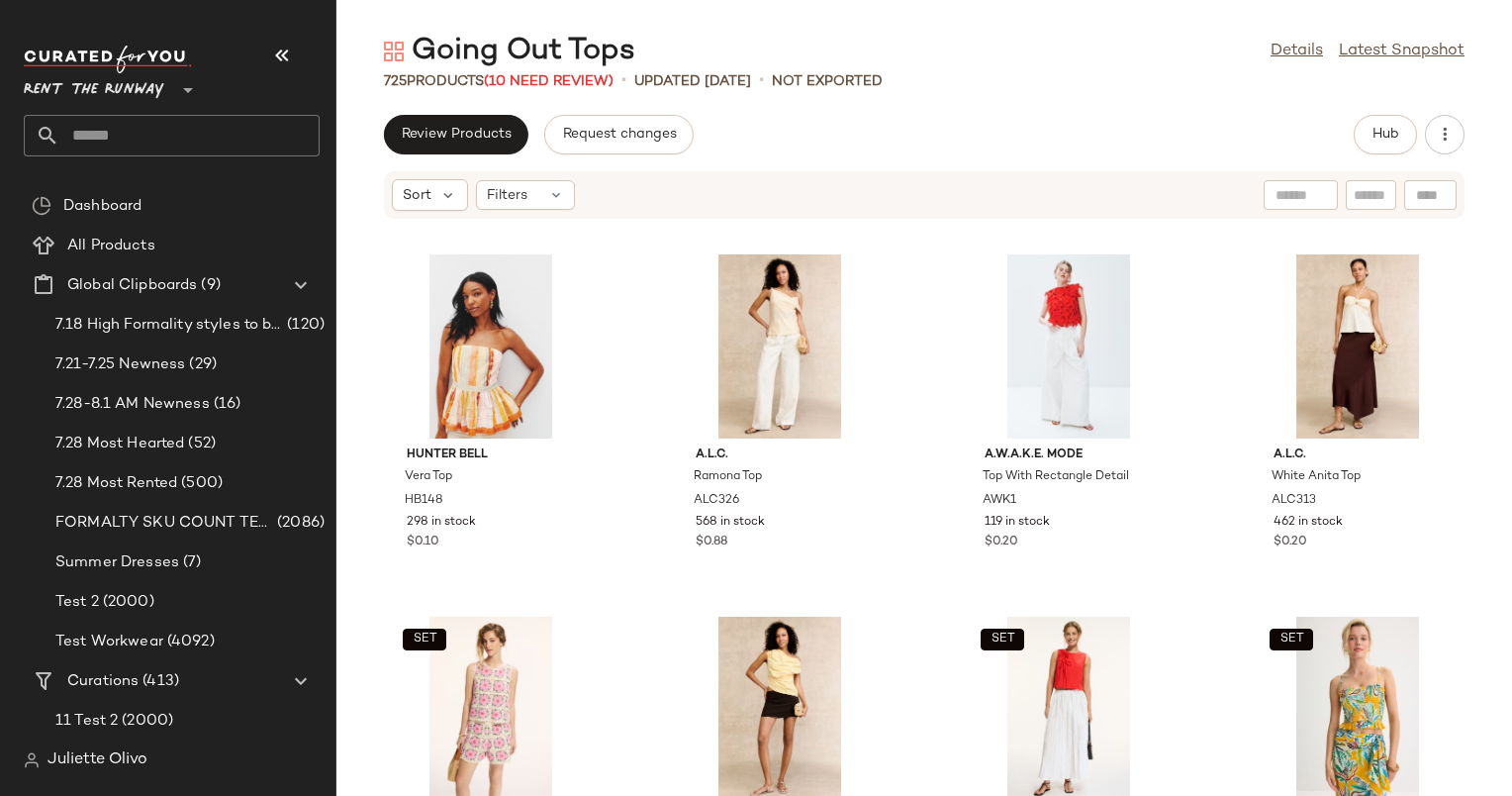 click on "Going Out Tops  Details   Latest Snapshot  725   Products   (10 Need Review)   •   updated Jul 31st  •   Not Exported   Review Products   Request changes   Hub  Sort  Filters Hunter Bell Vera Top HB148 298 in stock $0.10 A.L.C. Ramona Top ALC326 568 in stock $0.88 A.W.A.K.E. Mode Top With Rectangle Detail AWK1 119 in stock $0.20 A.L.C. White Anita Top ALC313 462 in stock $0.20  SET  CeCe Crochet Flower Tank Top CECE36 310 in stock $0.05 One of Others Pallas Top OOO3 394 in stock $0.39  SET  BONDI BORN Avila Tie-Front Top BBORN3 266 in stock $0.03  SET  Ro's Garden Francis Top ROS9 314 in stock $0.88  SET  AL?MAIS Bianca Shirt ALE14 341 in stock $0.18  SET  Rosetta Getty x RTR Tie Front Satin Tank RGC100 289 in stock $0.30  SET  A.L.C. Georgie Vest ALC343 199 in stock $0.06  SET  Muma World White Cherry Classic Cami MUMA9 423 in stock  SET  FARM Rio Red Palm Trees Shirt FRIO172 173 in stock $0.07 LE JEAN Linen Ruffle Cami LEJ25 317 in stock $0.31 Hunter Bell Carly Top HB142 242 in stock $0.33 ER44 $0.09" at bounding box center (924, 414) 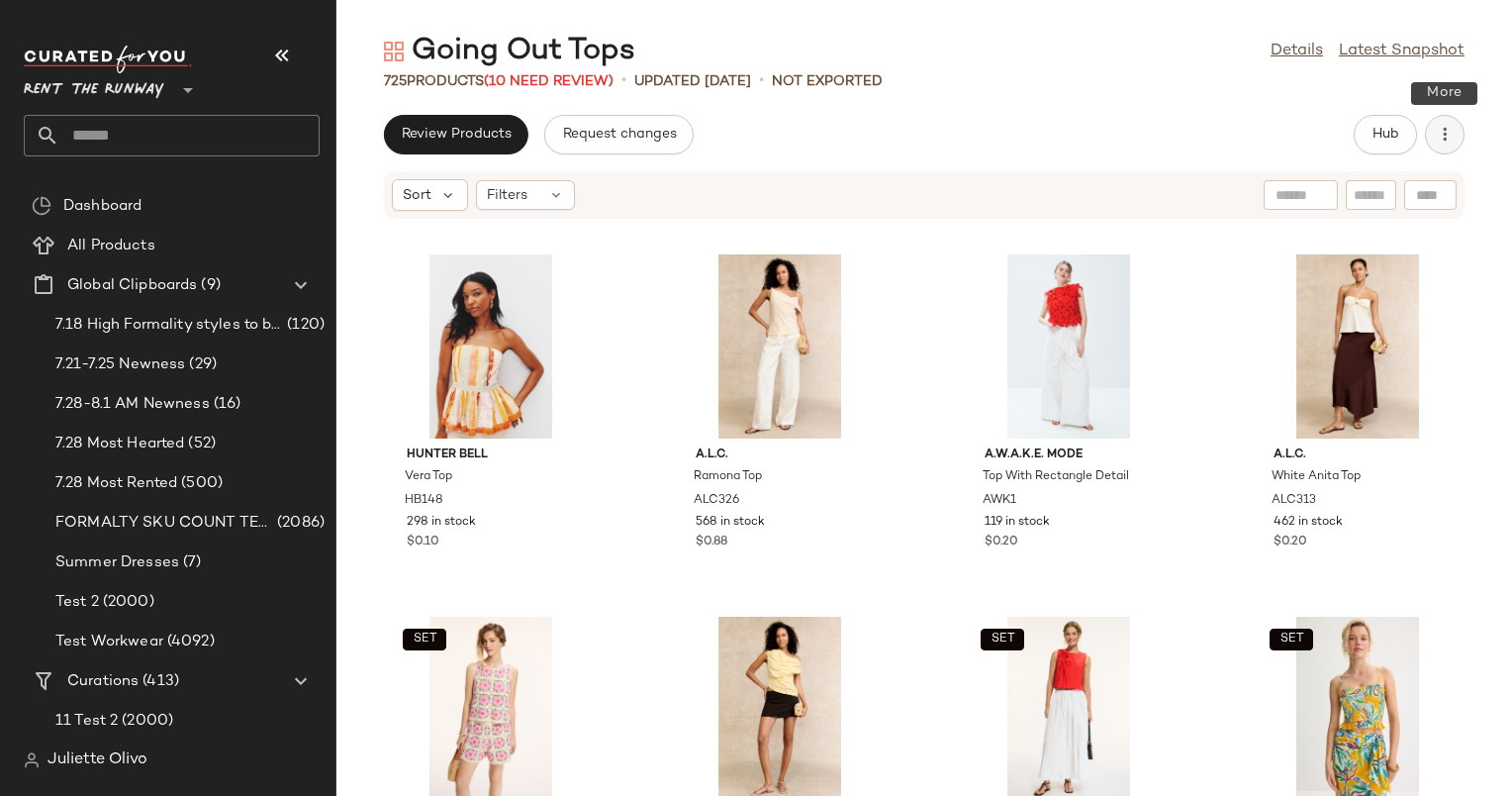 click 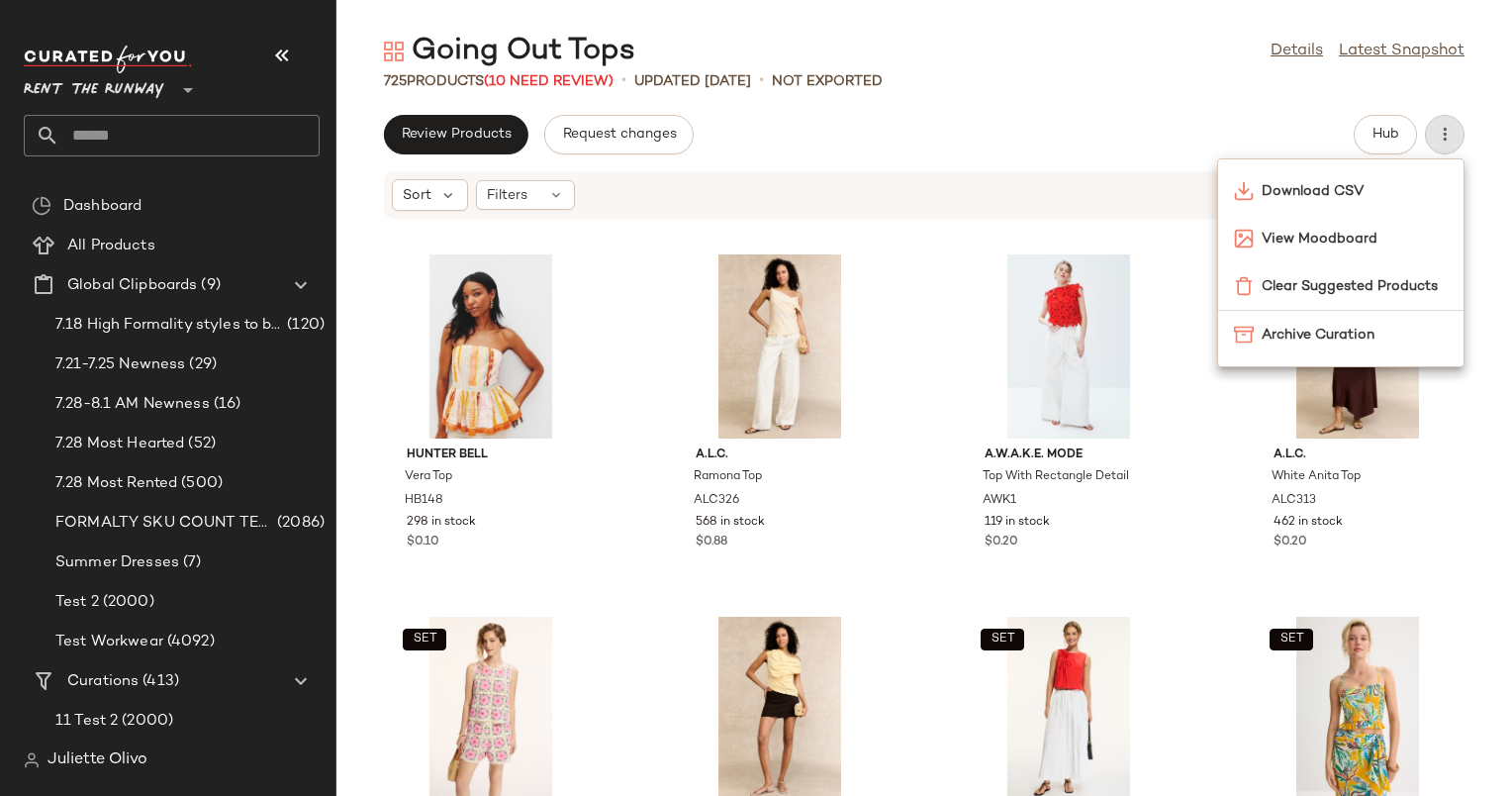click on "Review Products   Request changes   Hub" 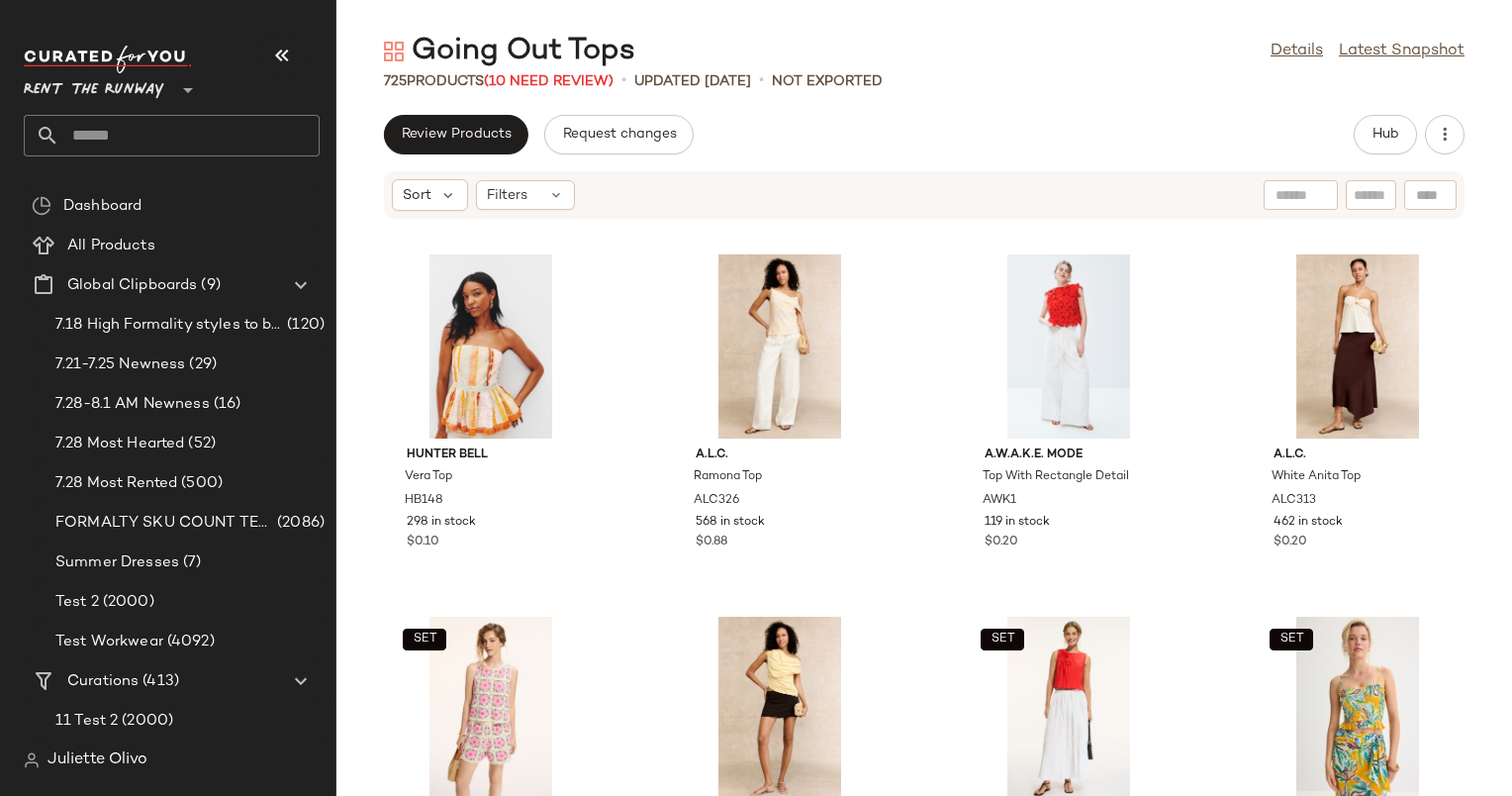 click on "Review Products   Request changes   Hub" 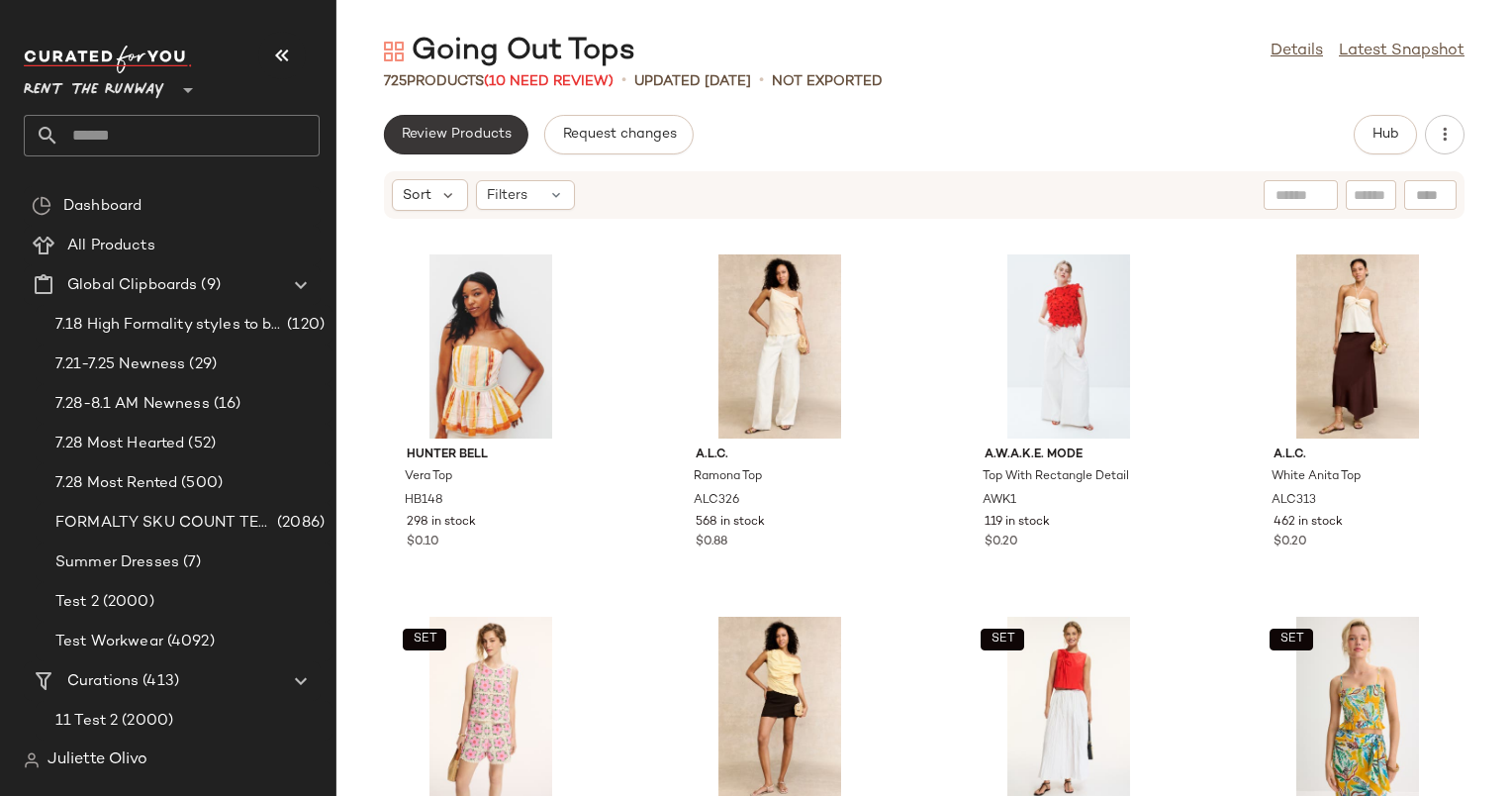 click on "Review Products" 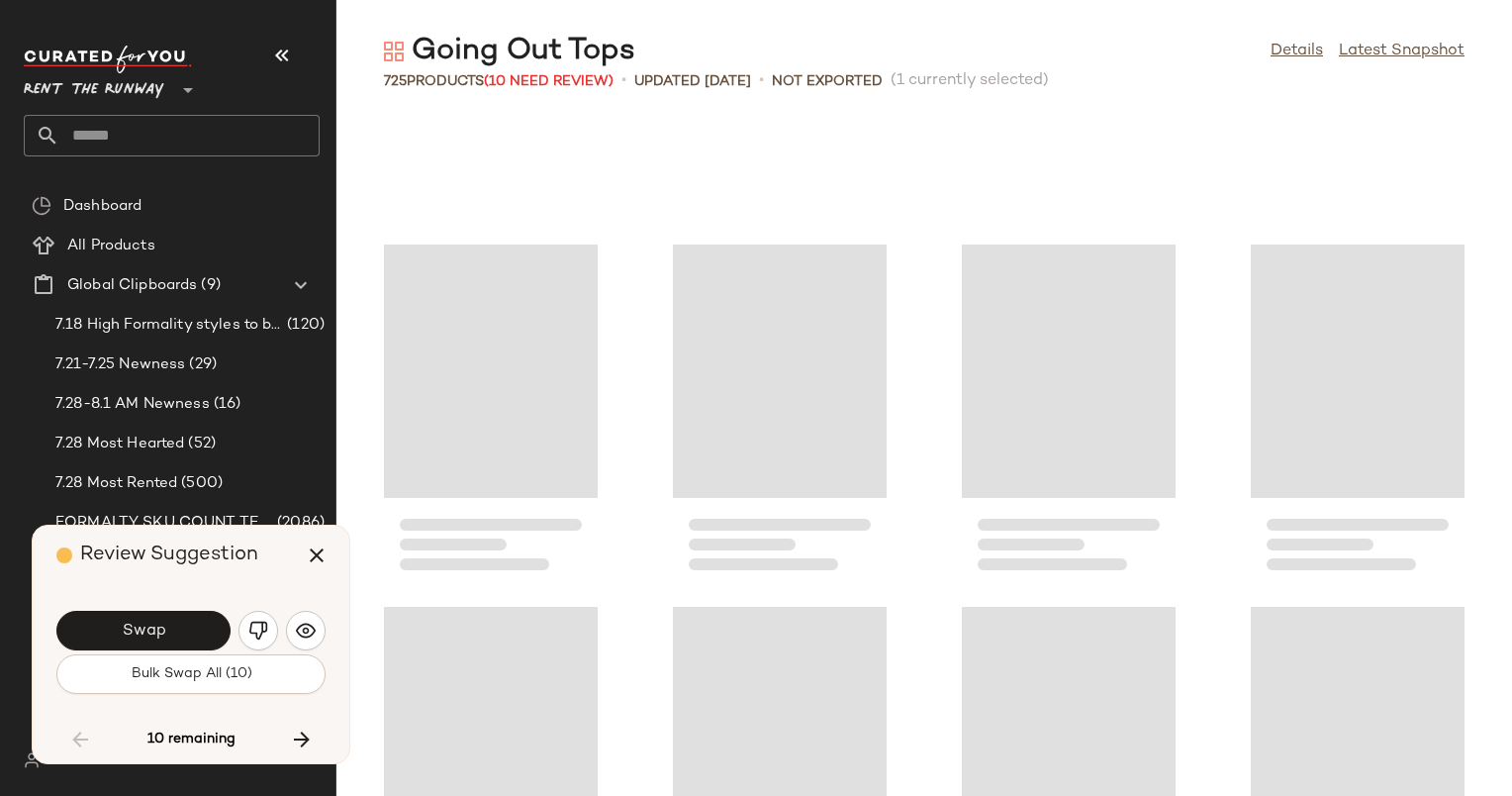 scroll, scrollTop: 31428, scrollLeft: 0, axis: vertical 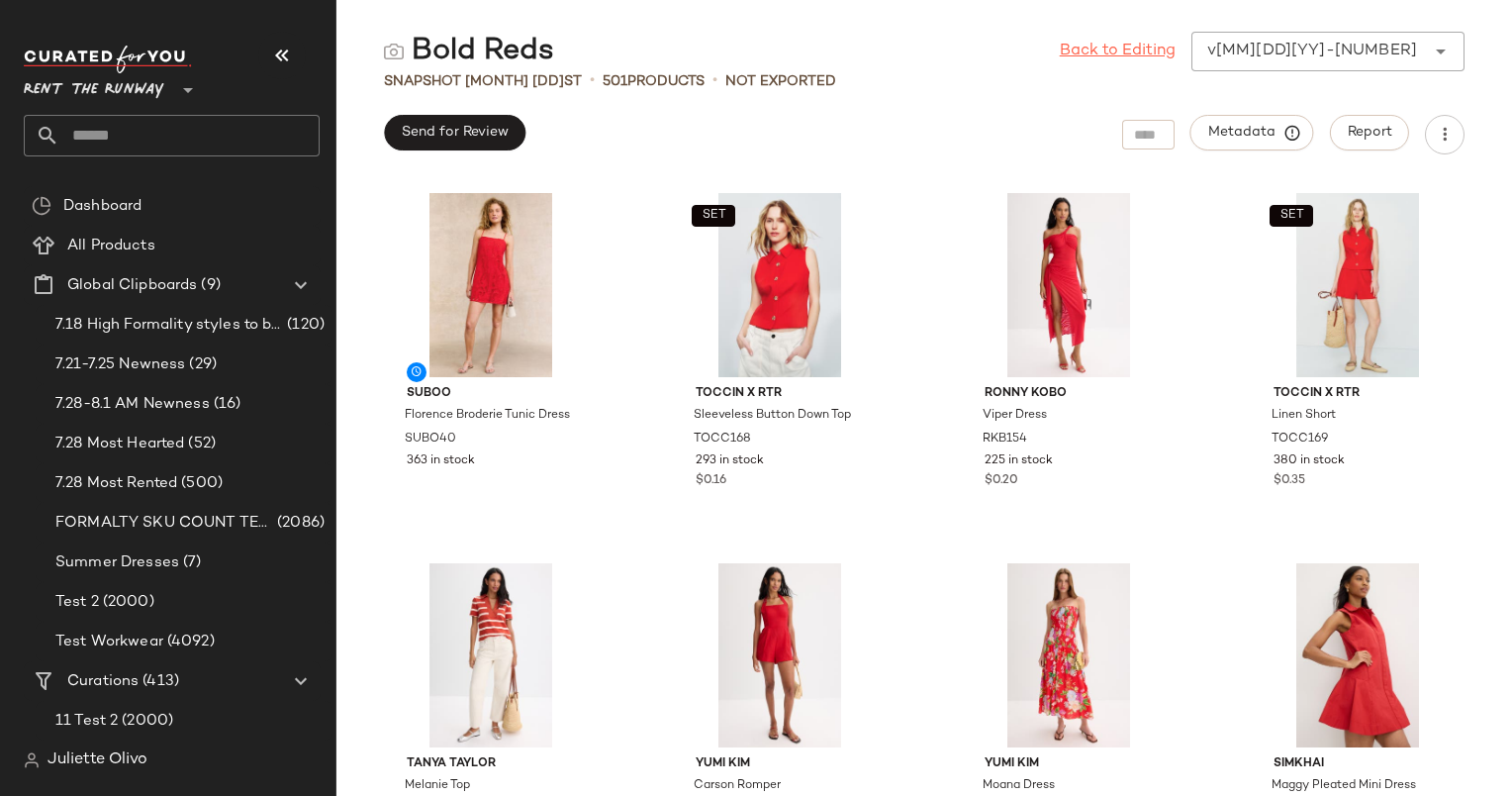 click on "Back to Editing" at bounding box center [1117, 51] 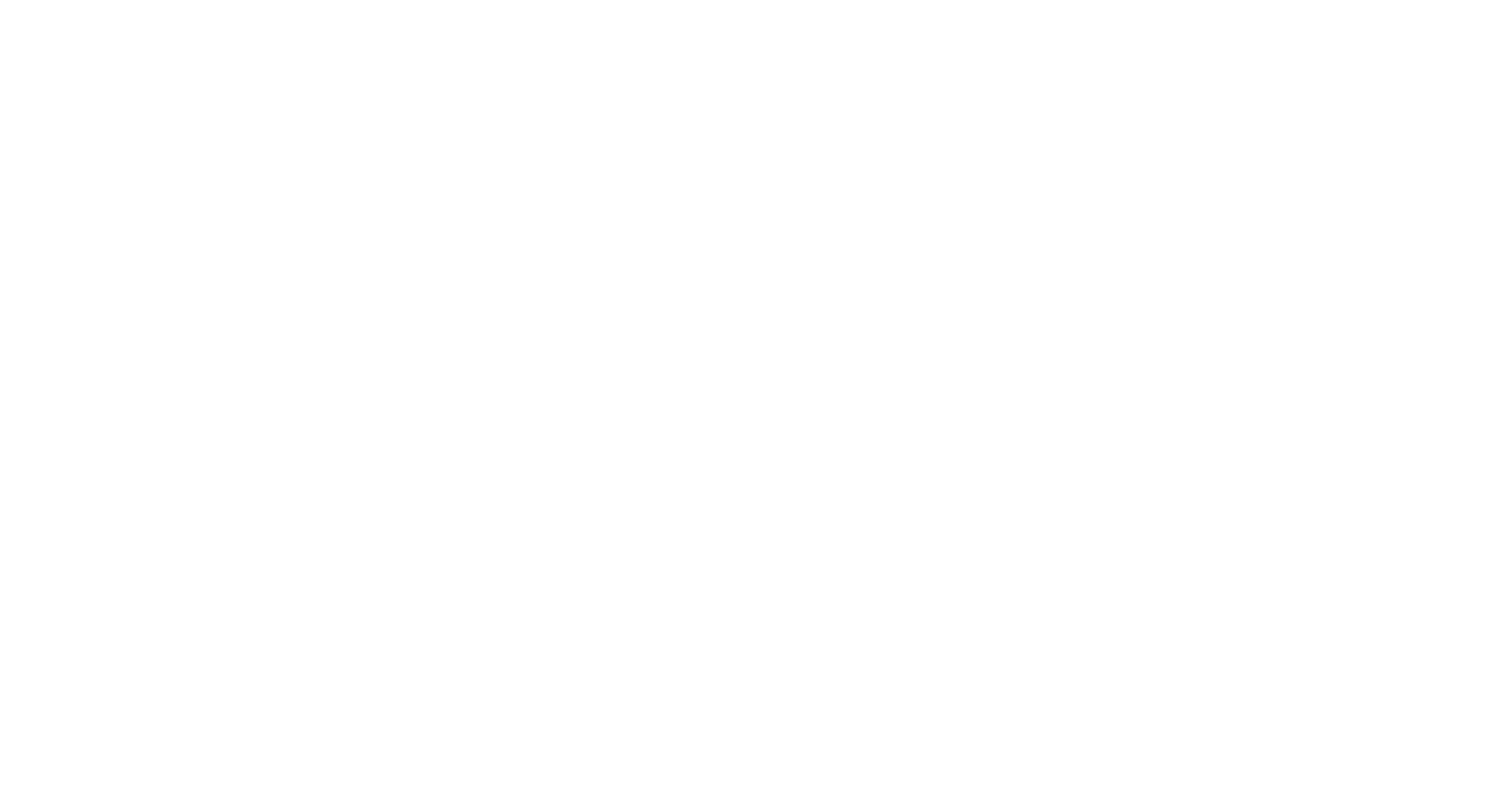 scroll, scrollTop: 0, scrollLeft: 0, axis: both 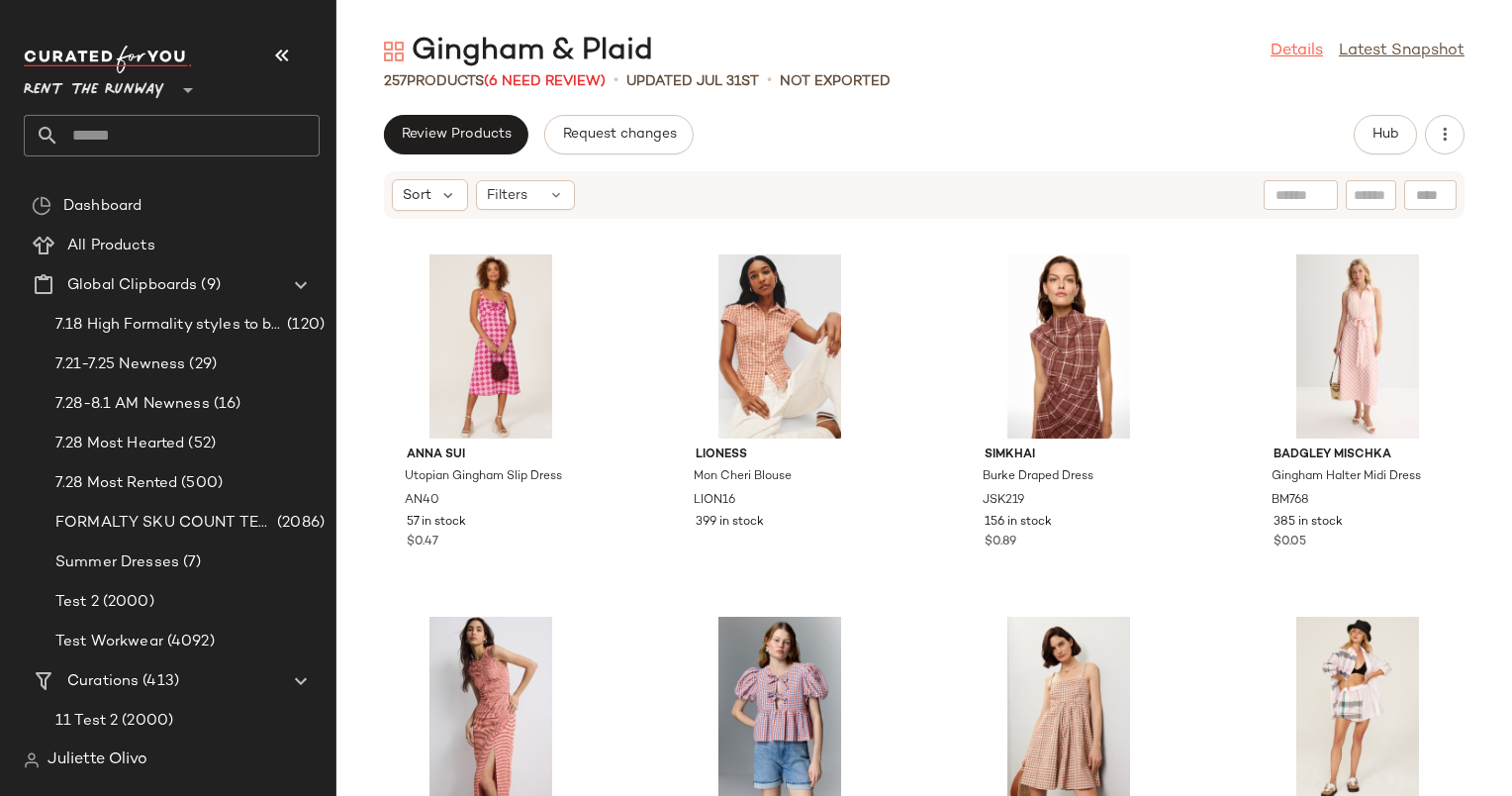 click on "Details" at bounding box center (1296, 51) 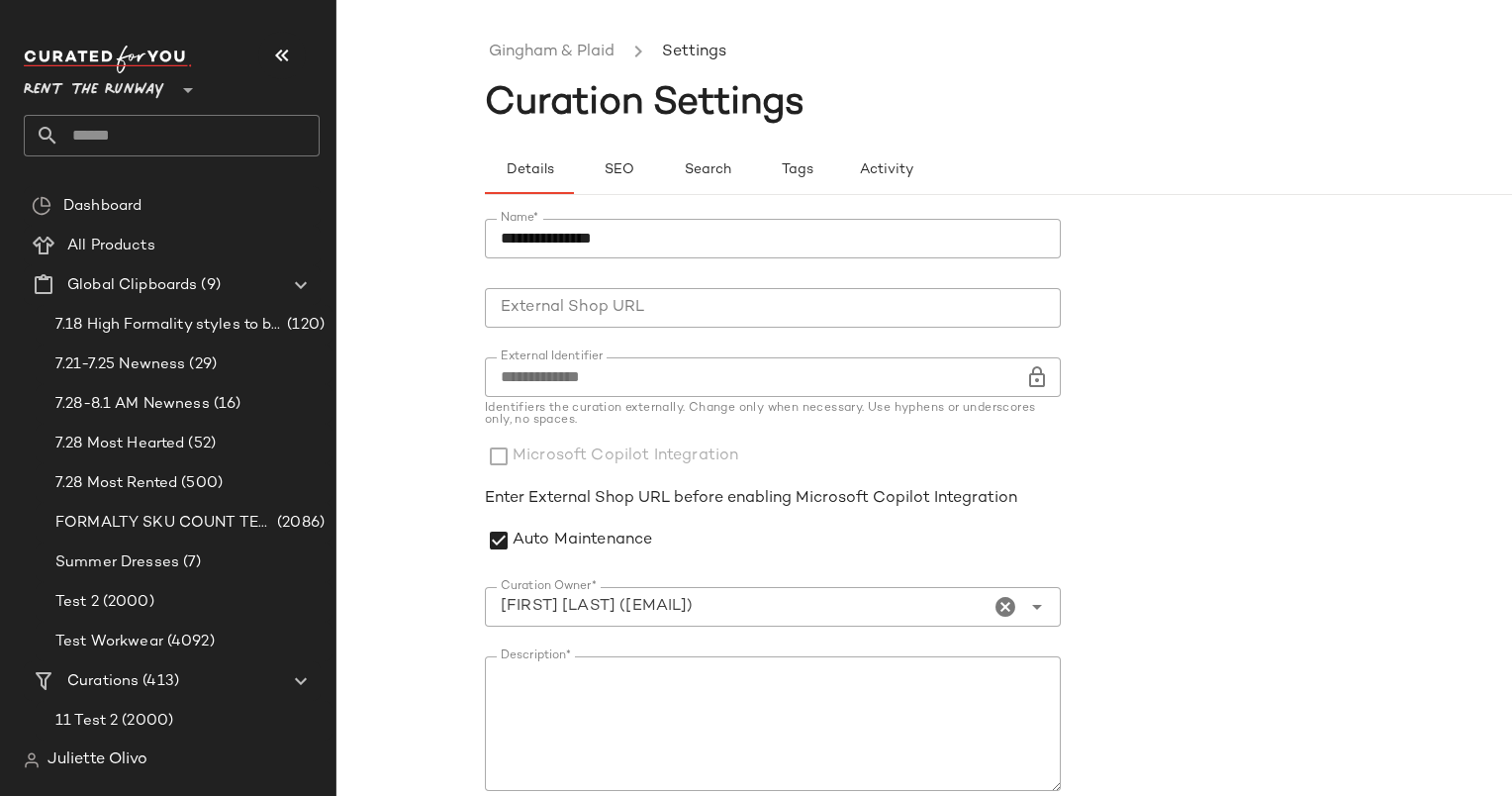 click on "**********" 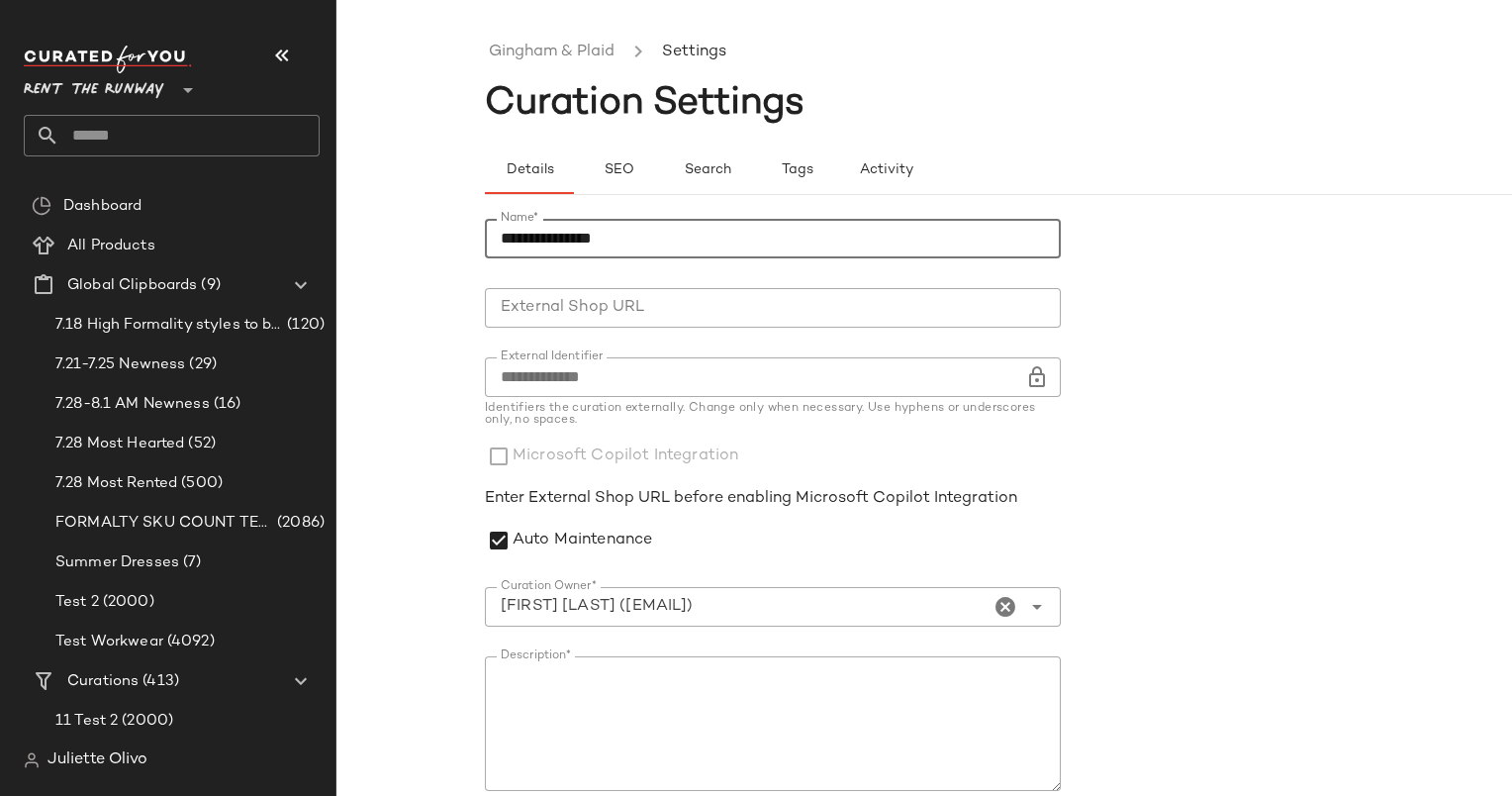 click on "**********" 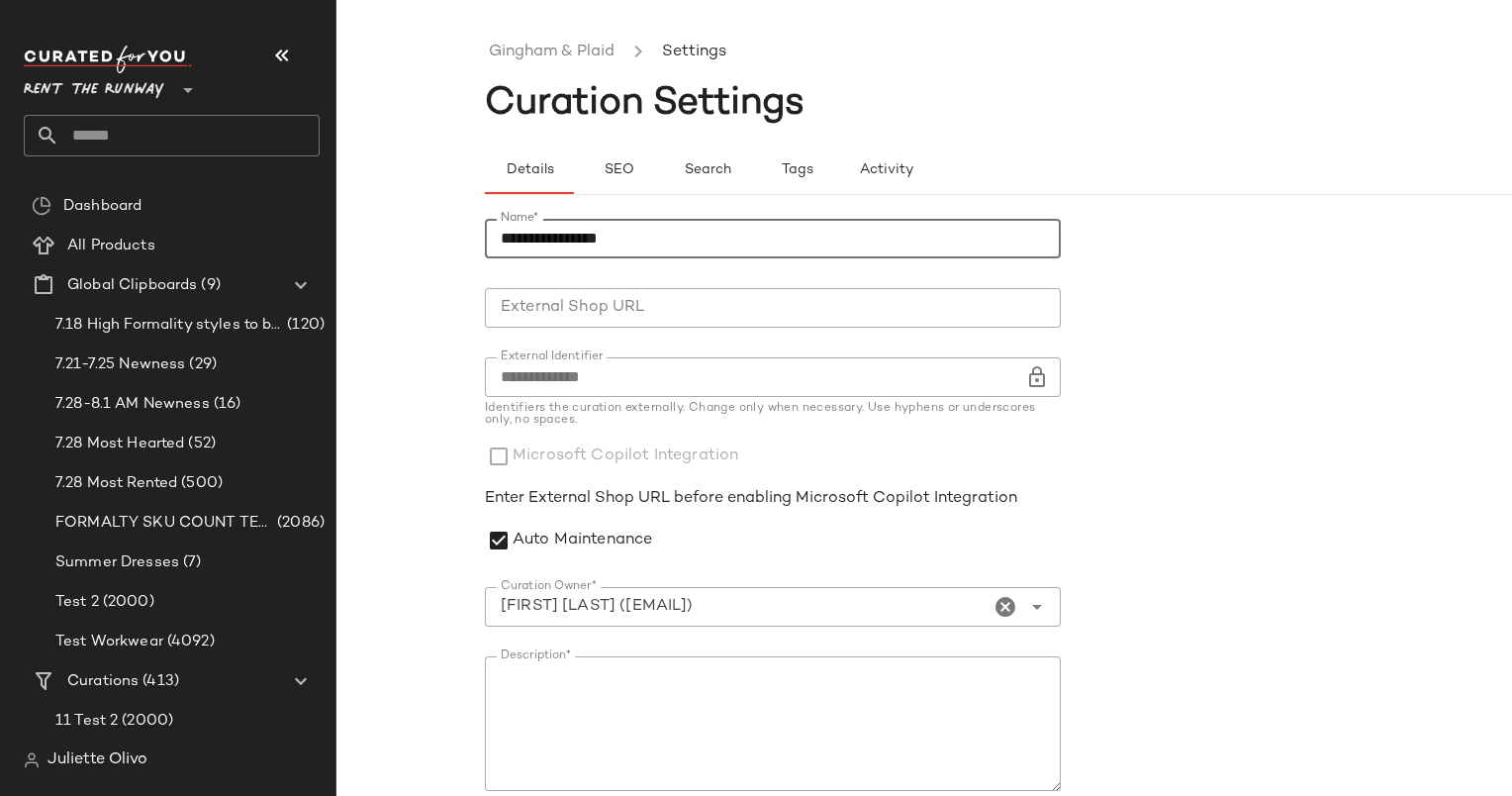 scroll, scrollTop: 257, scrollLeft: 0, axis: vertical 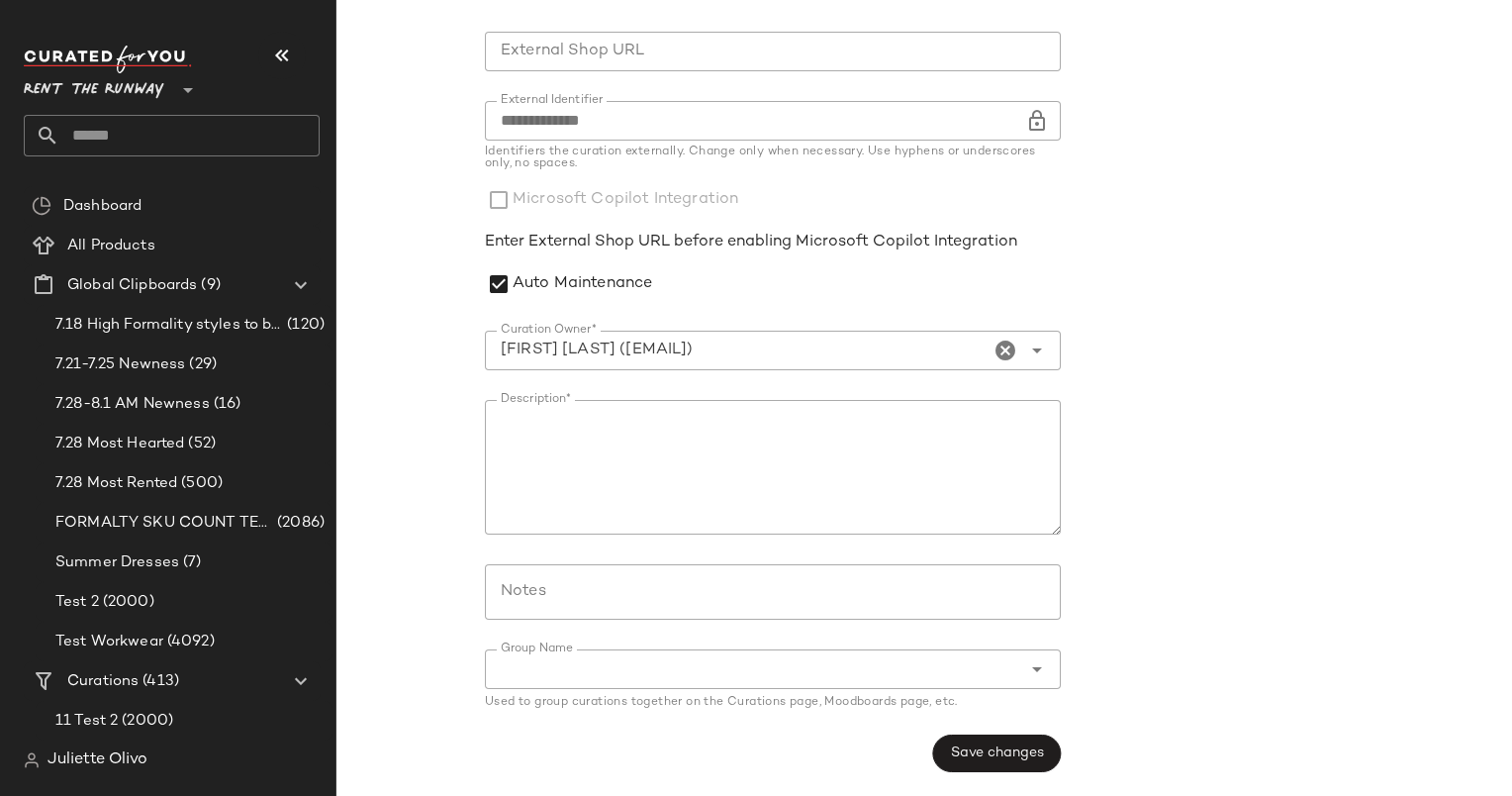 type on "**********" 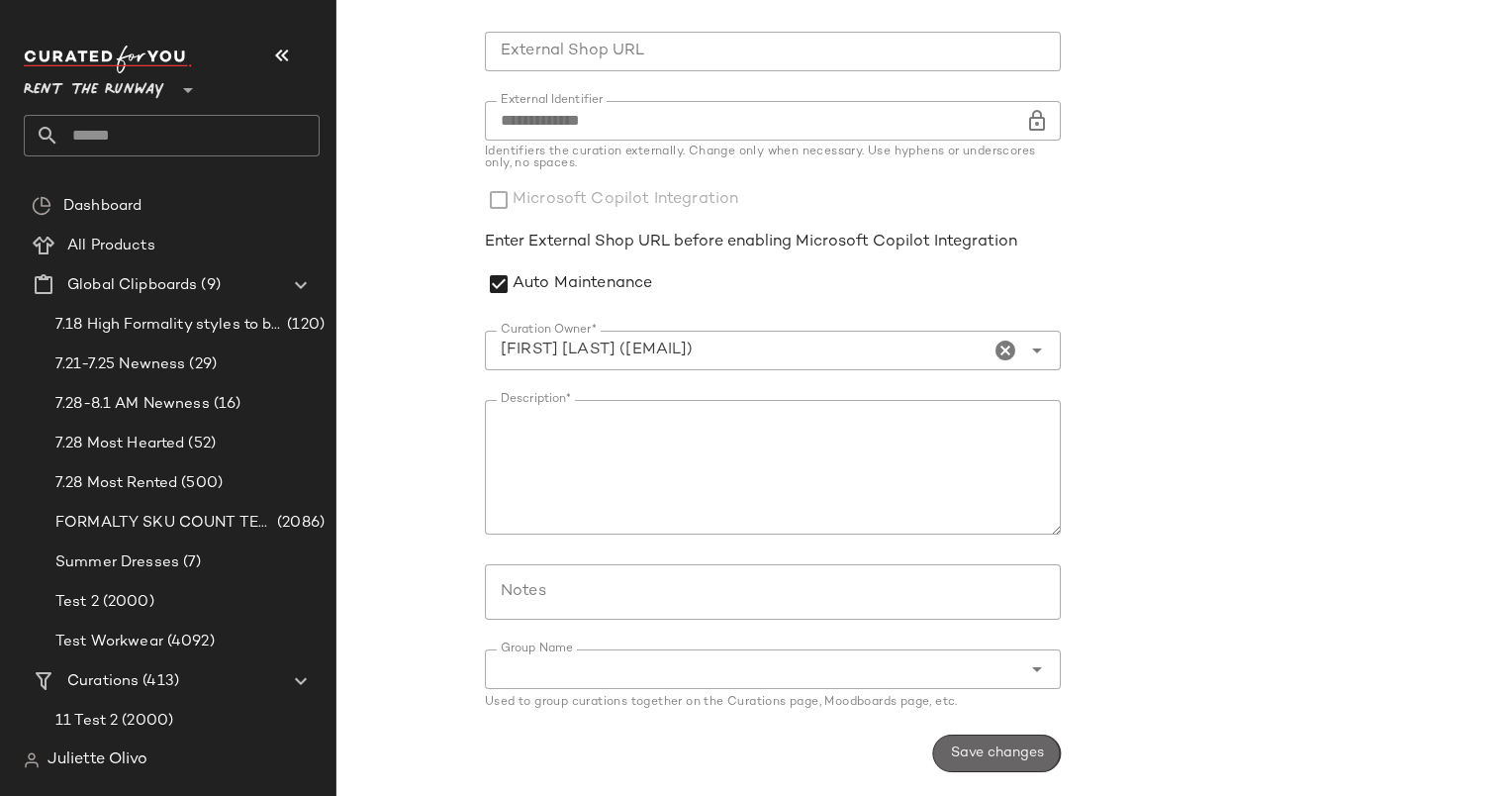 click on "Save changes" at bounding box center (996, 753) 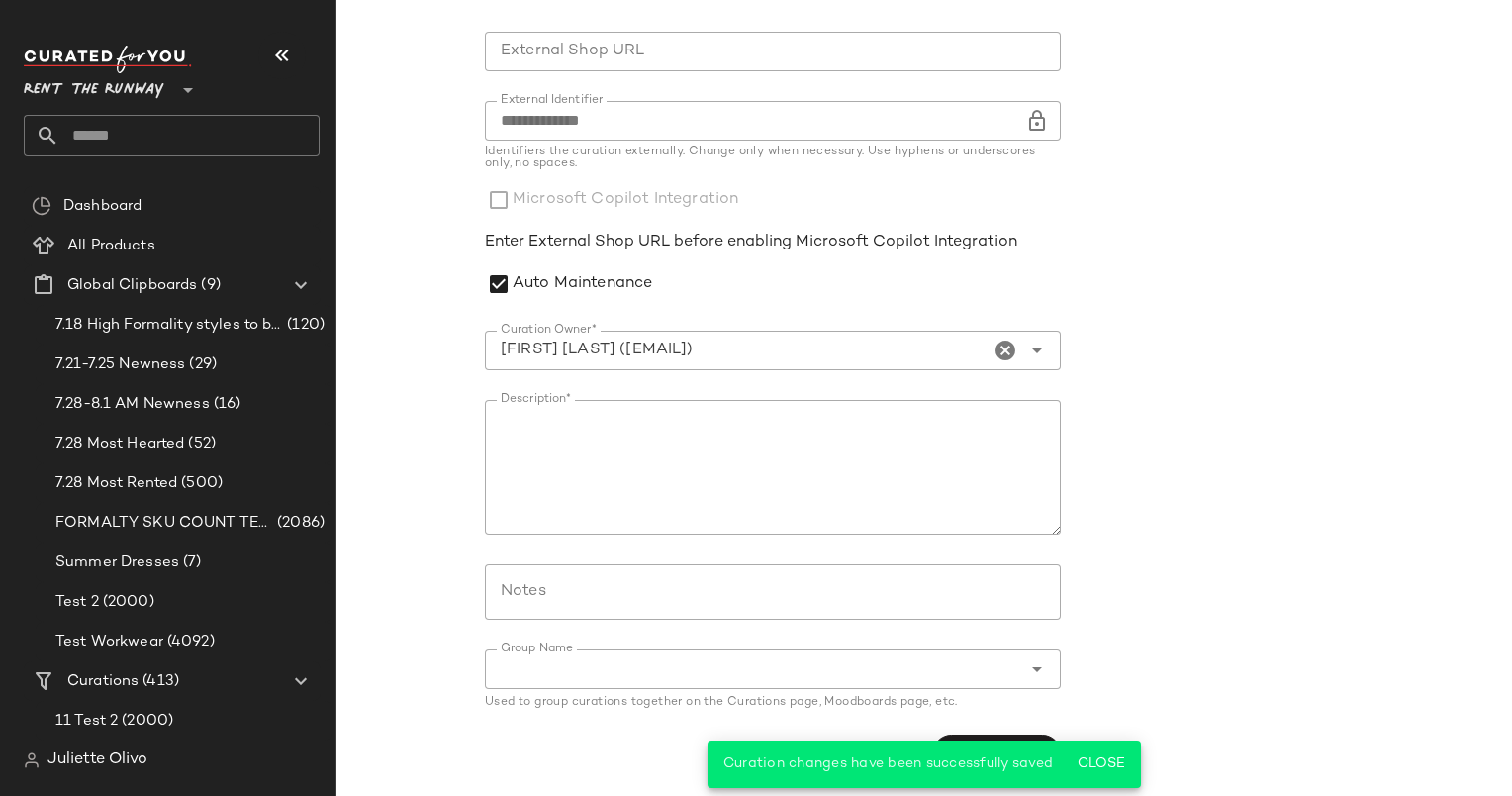 scroll, scrollTop: 0, scrollLeft: 0, axis: both 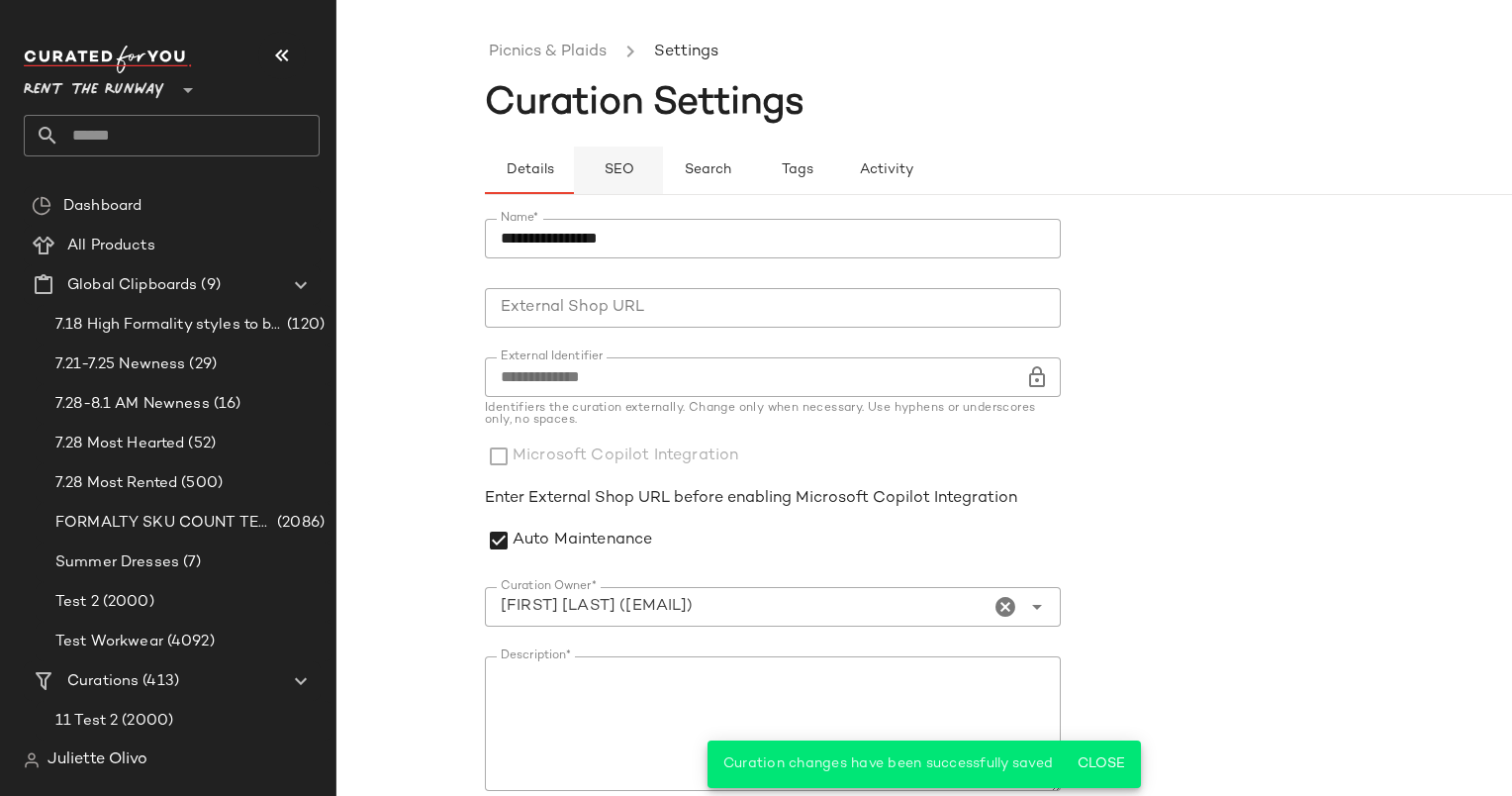 click on "SEO" 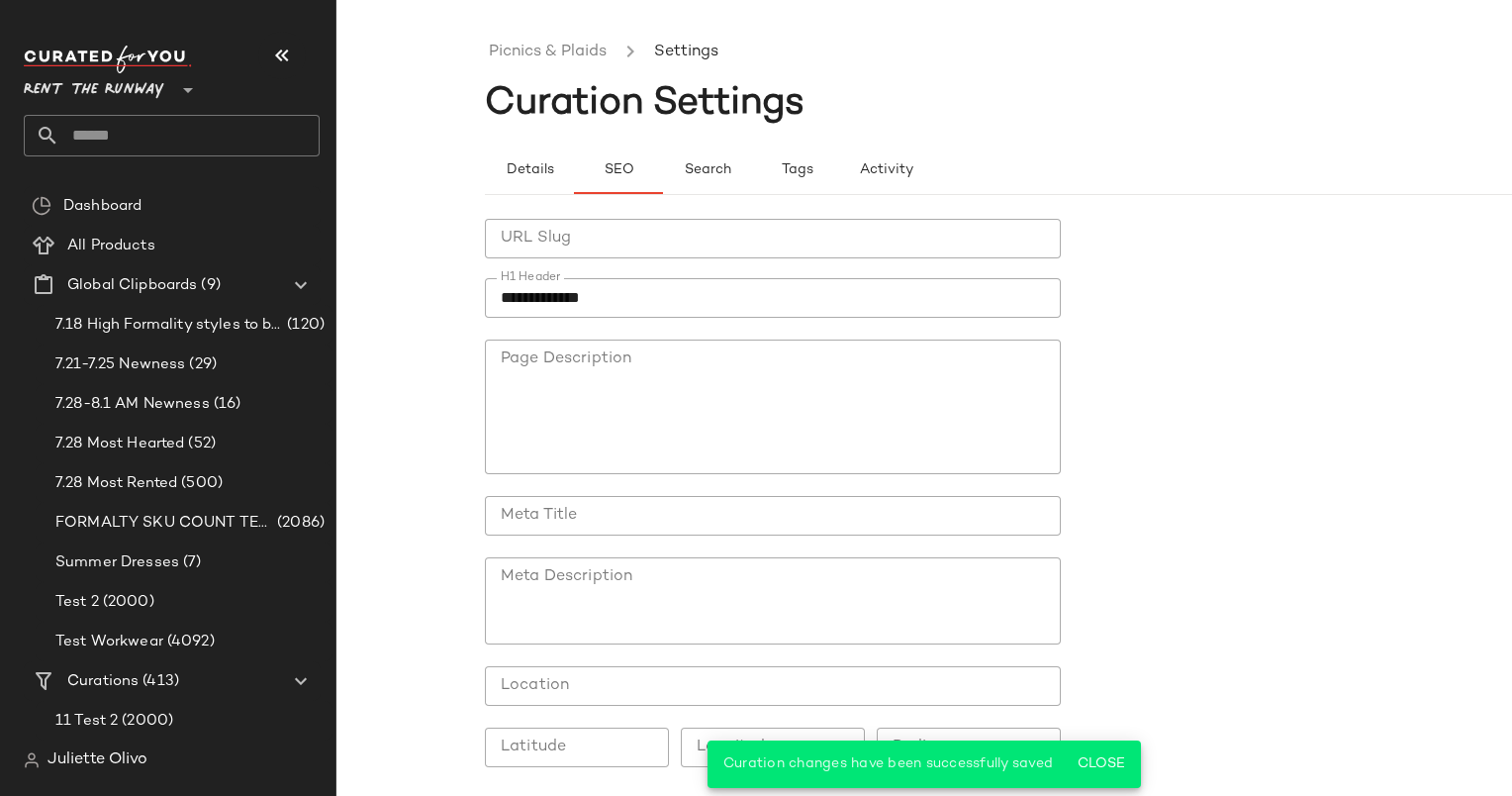 click on "**********" 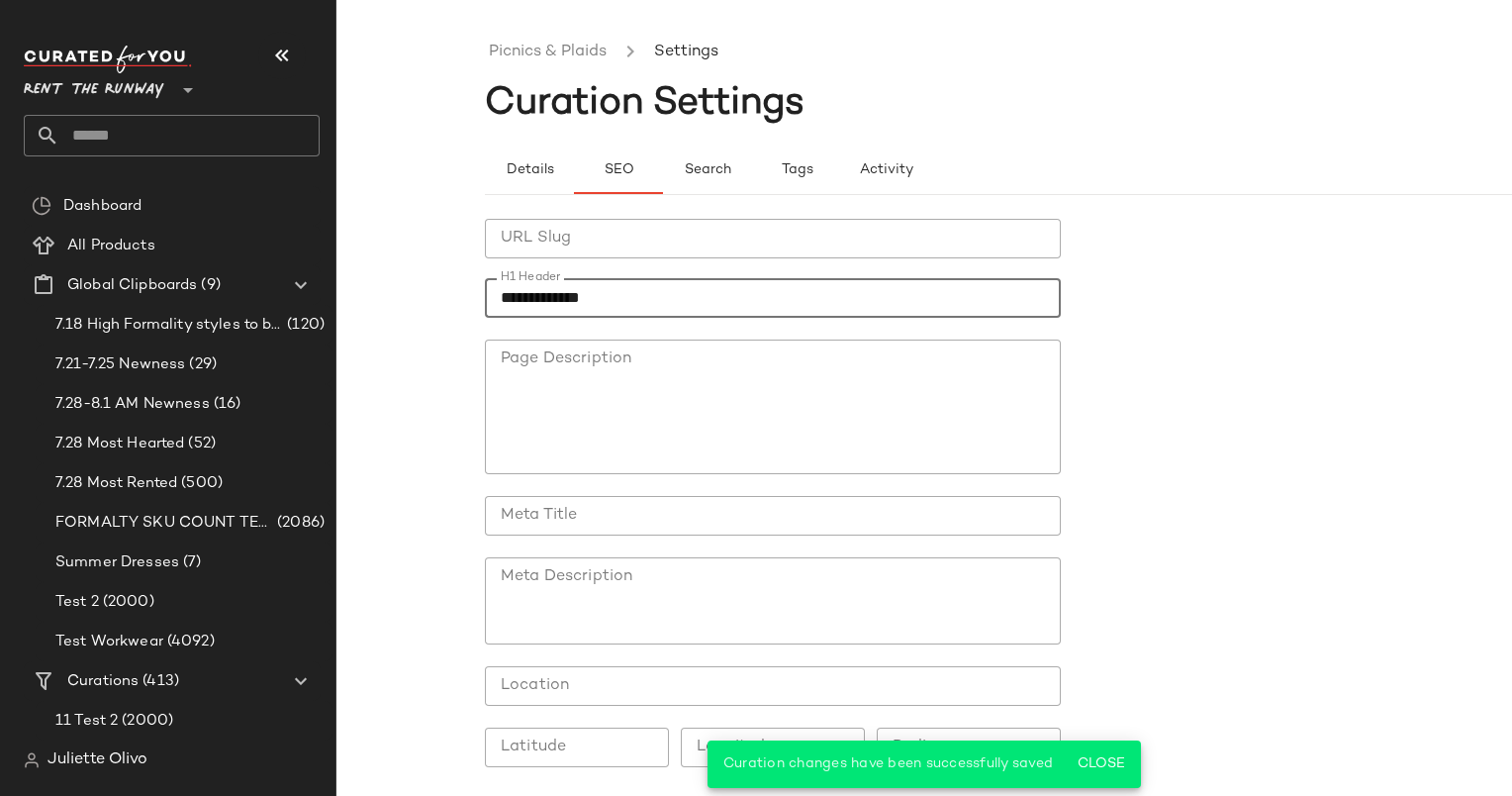 click on "**********" 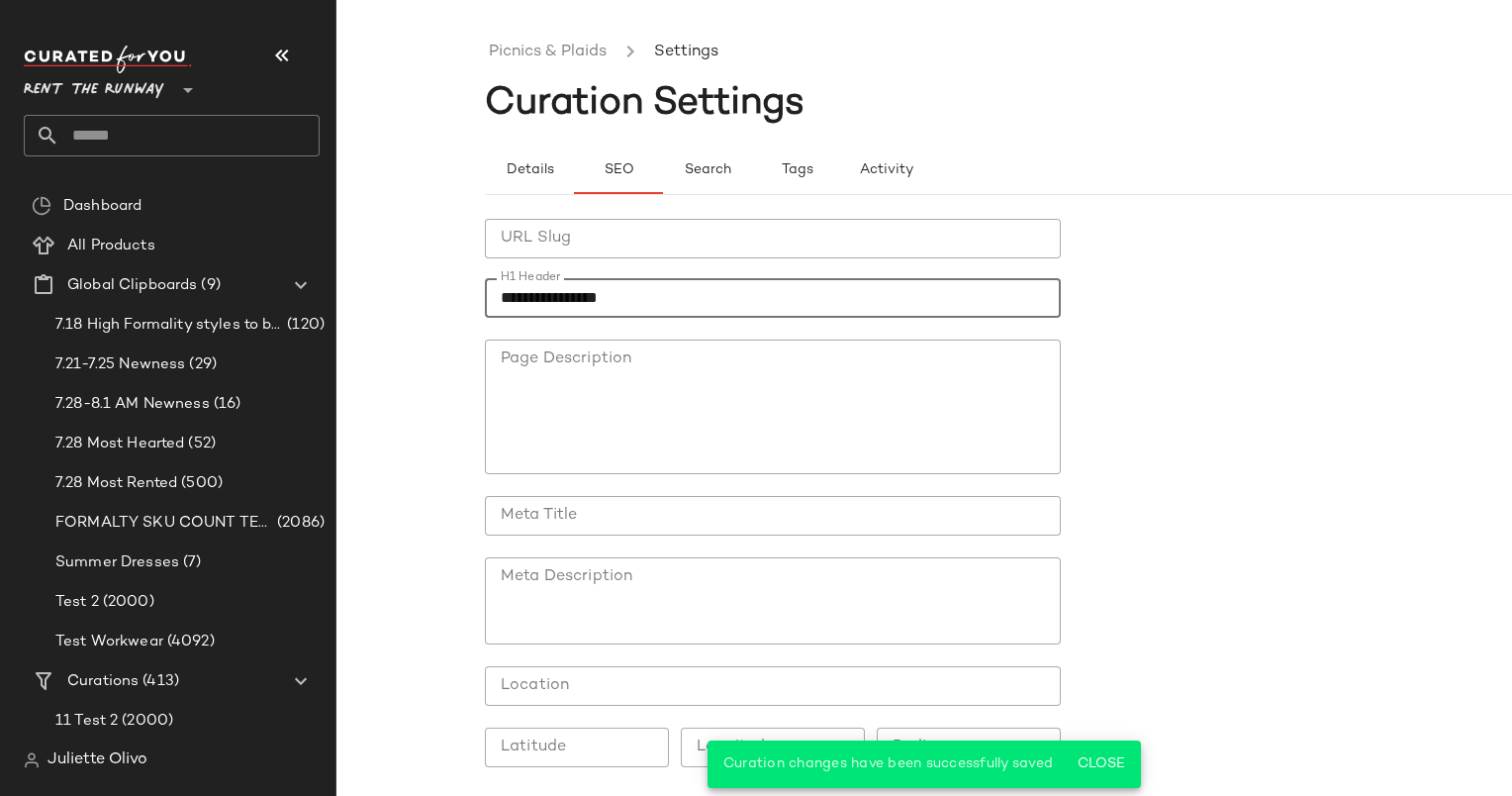scroll, scrollTop: 79, scrollLeft: 0, axis: vertical 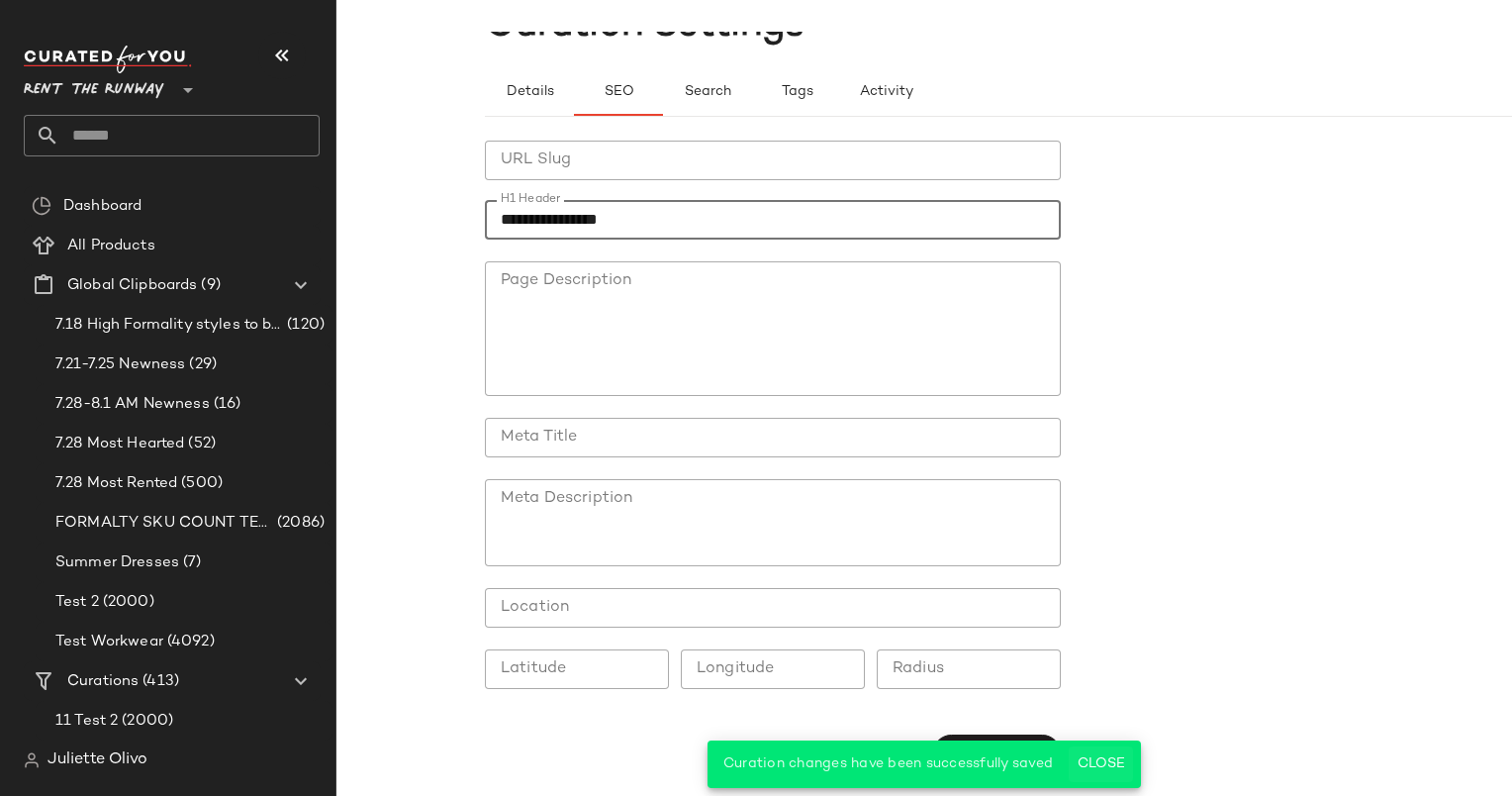 type on "**********" 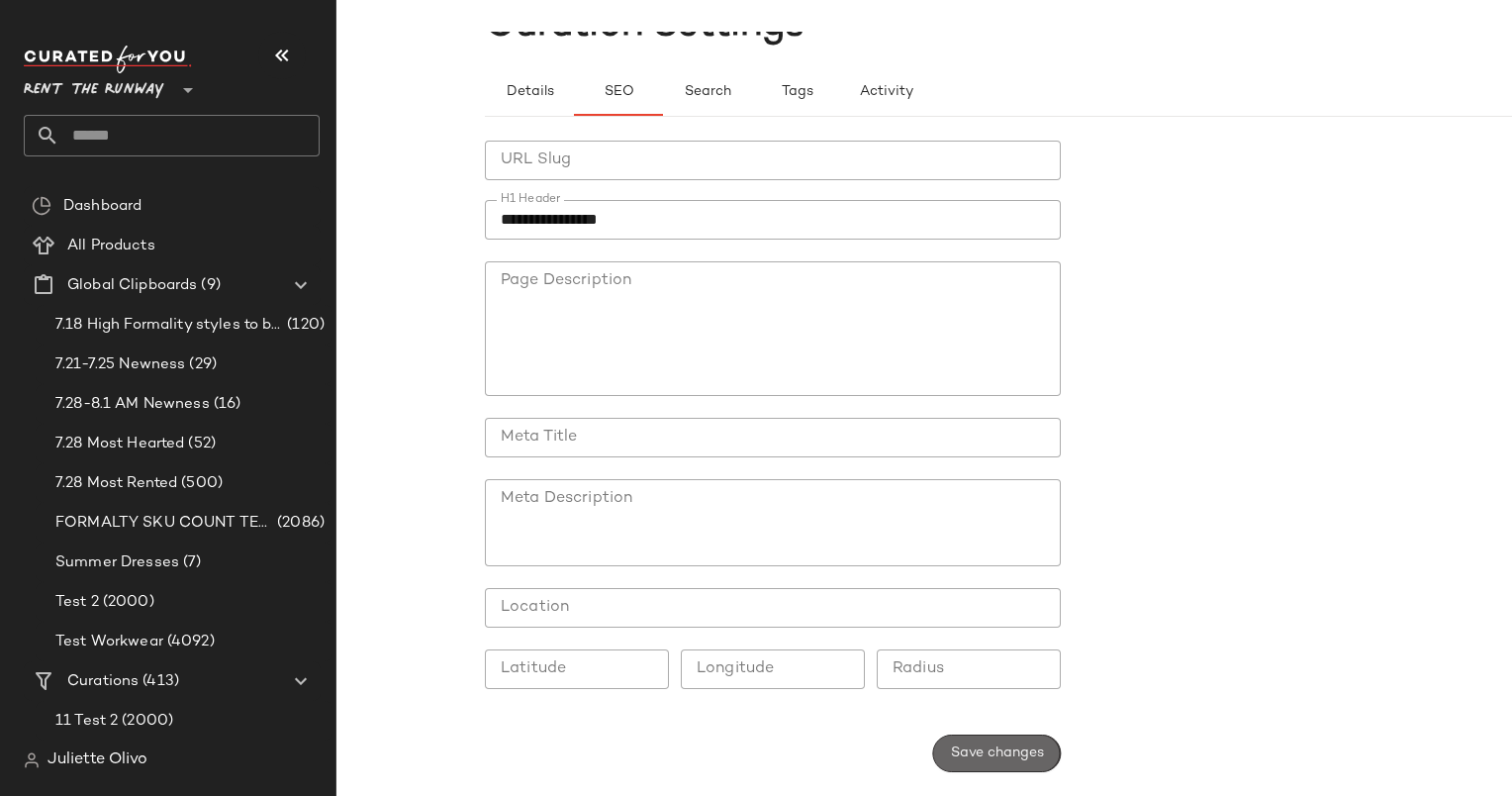 click on "Save changes" 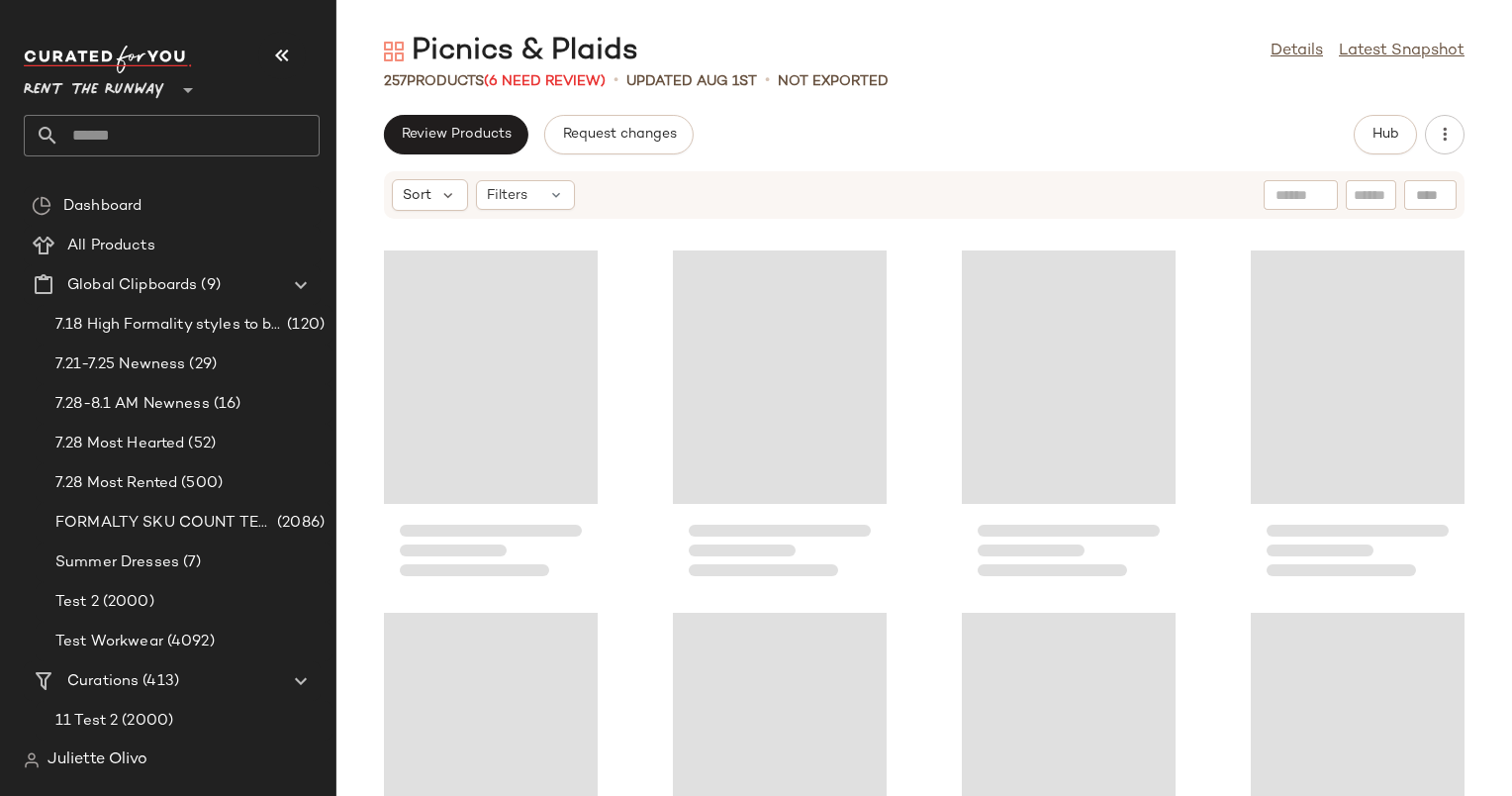 drag, startPoint x: 609, startPoint y: 91, endPoint x: 1168, endPoint y: 77, distance: 559.1753 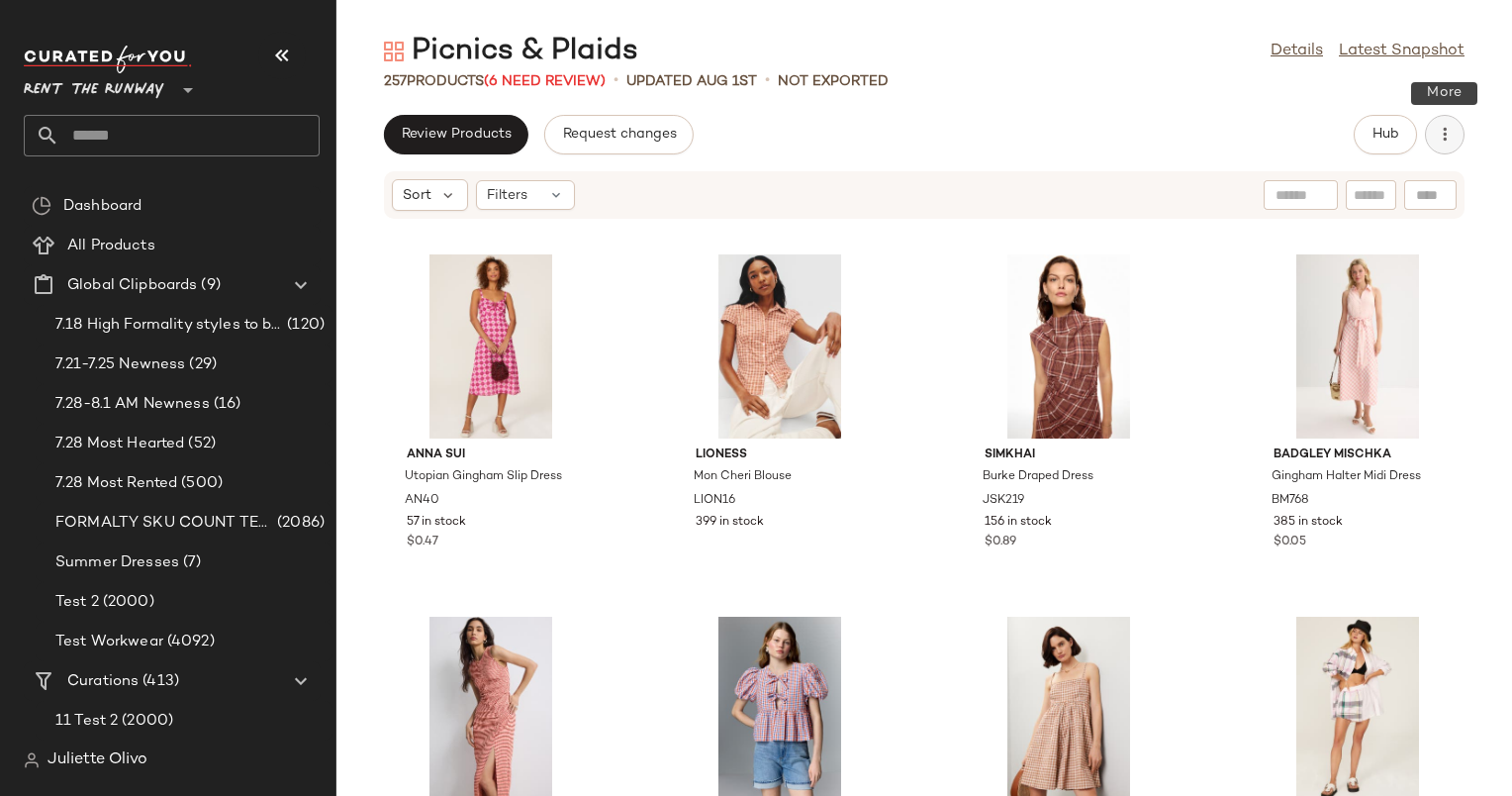 click 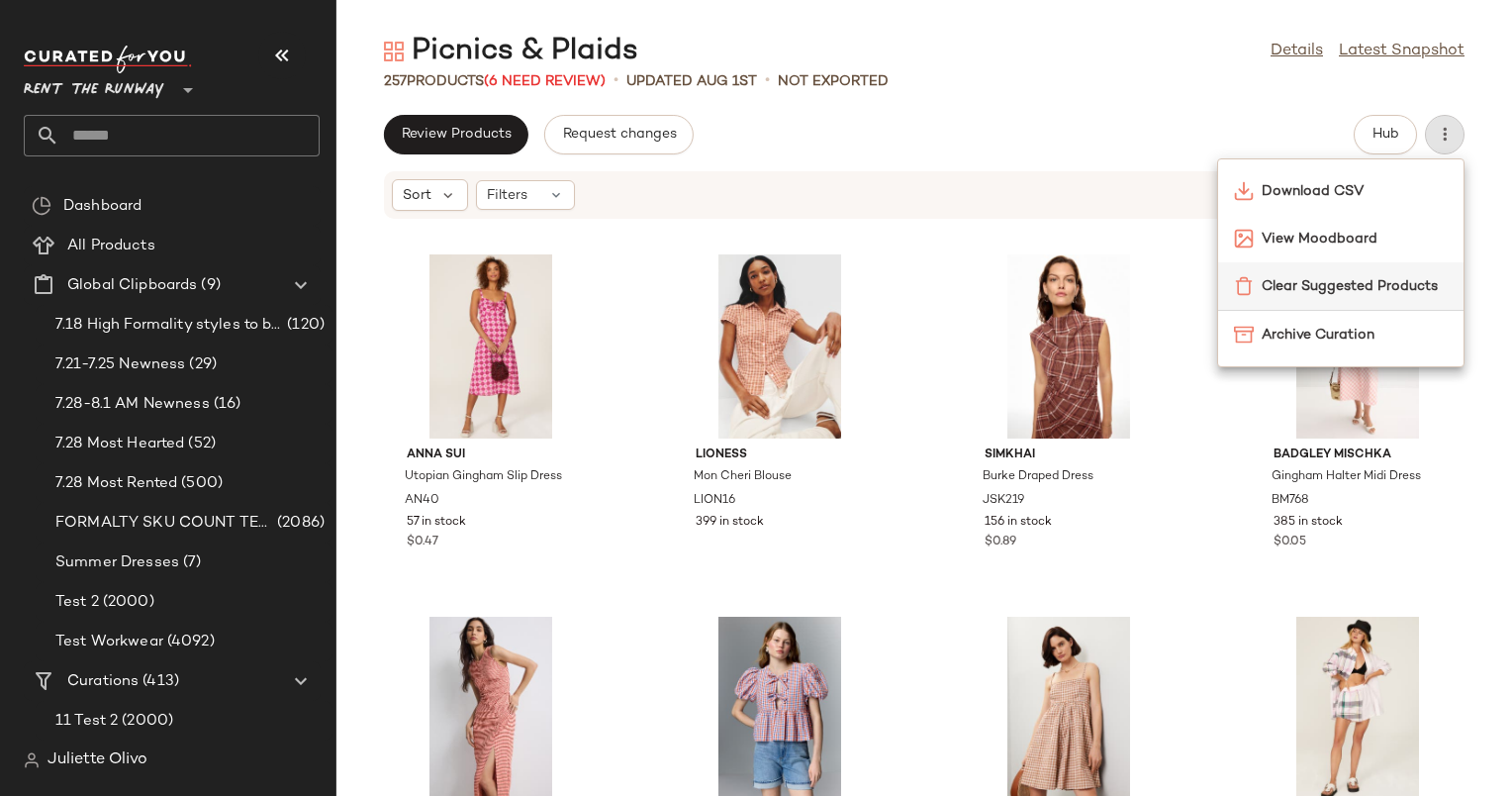 click on "Clear Suggested Products" at bounding box center [1355, 286] 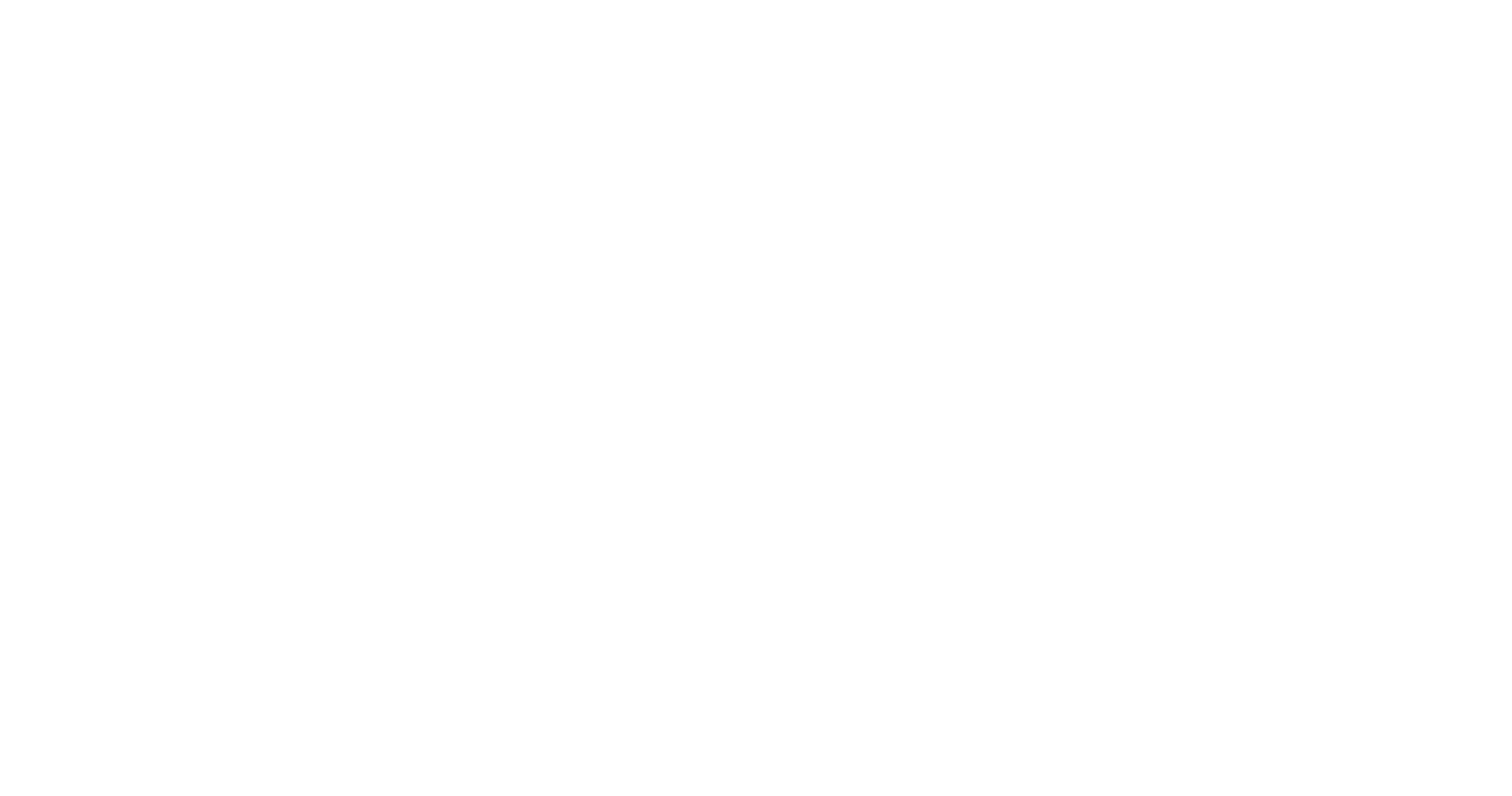 scroll, scrollTop: 0, scrollLeft: 0, axis: both 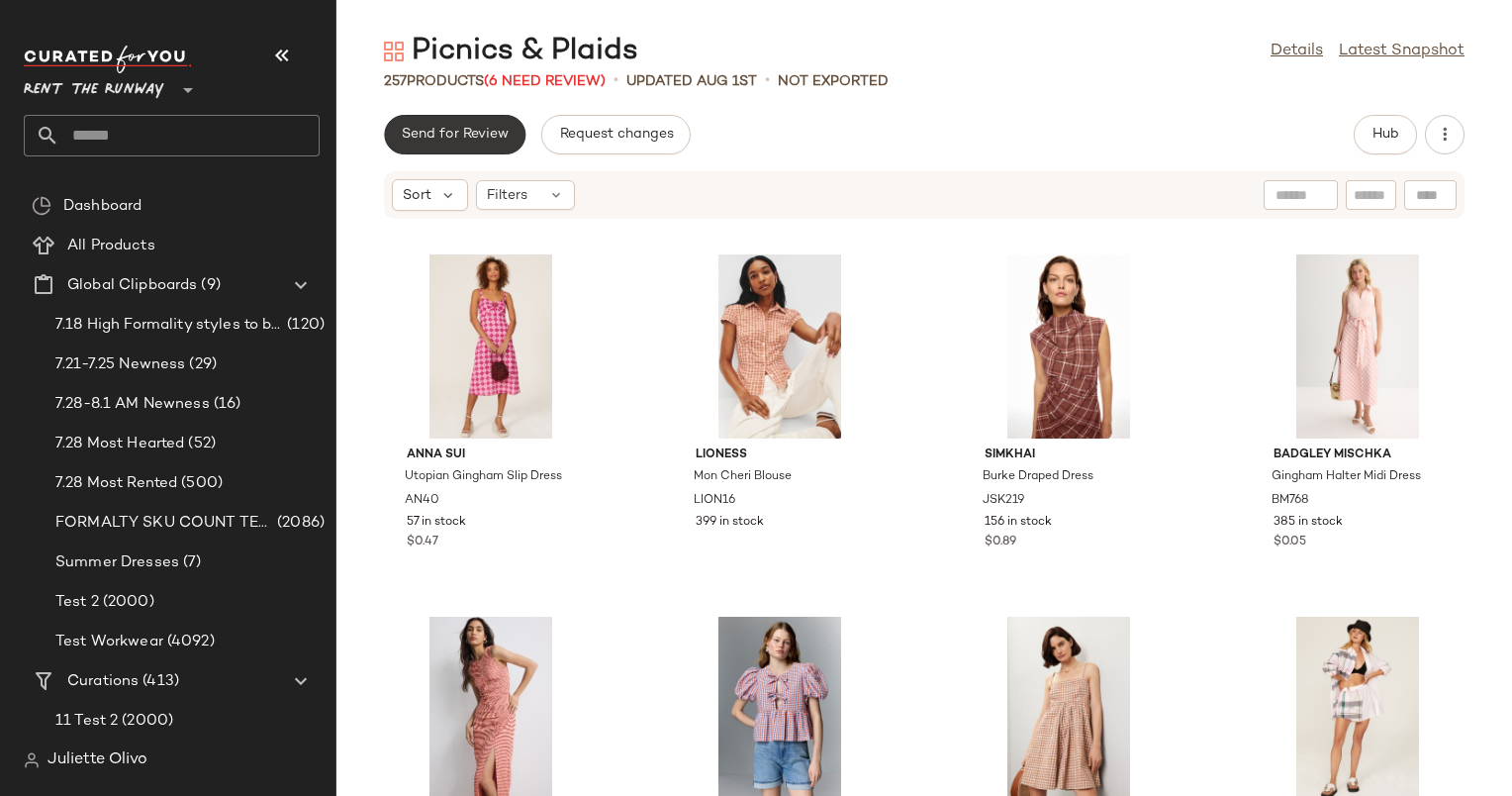 click on "Send for Review" 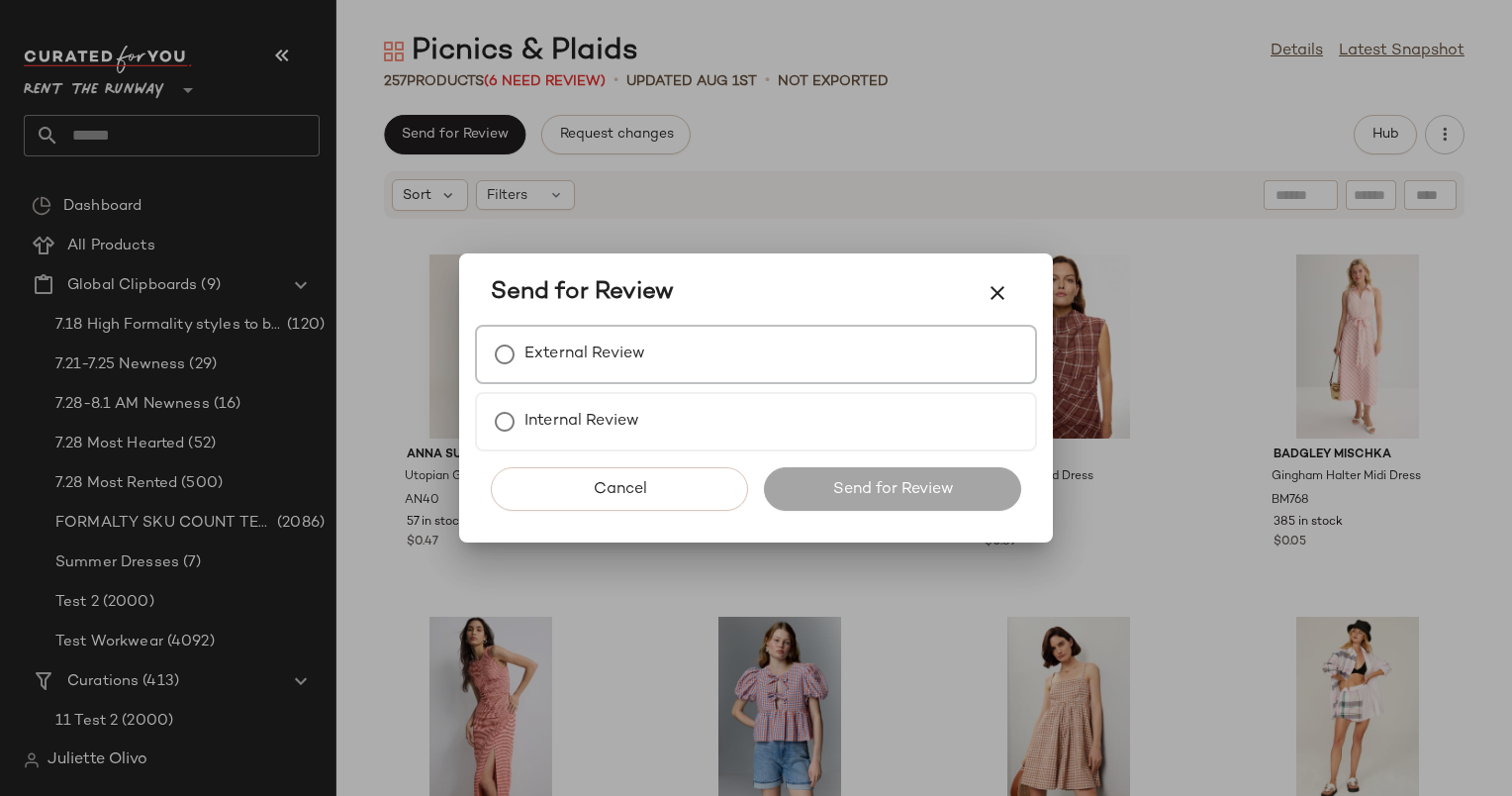 click on "External Review" at bounding box center (756, 354) 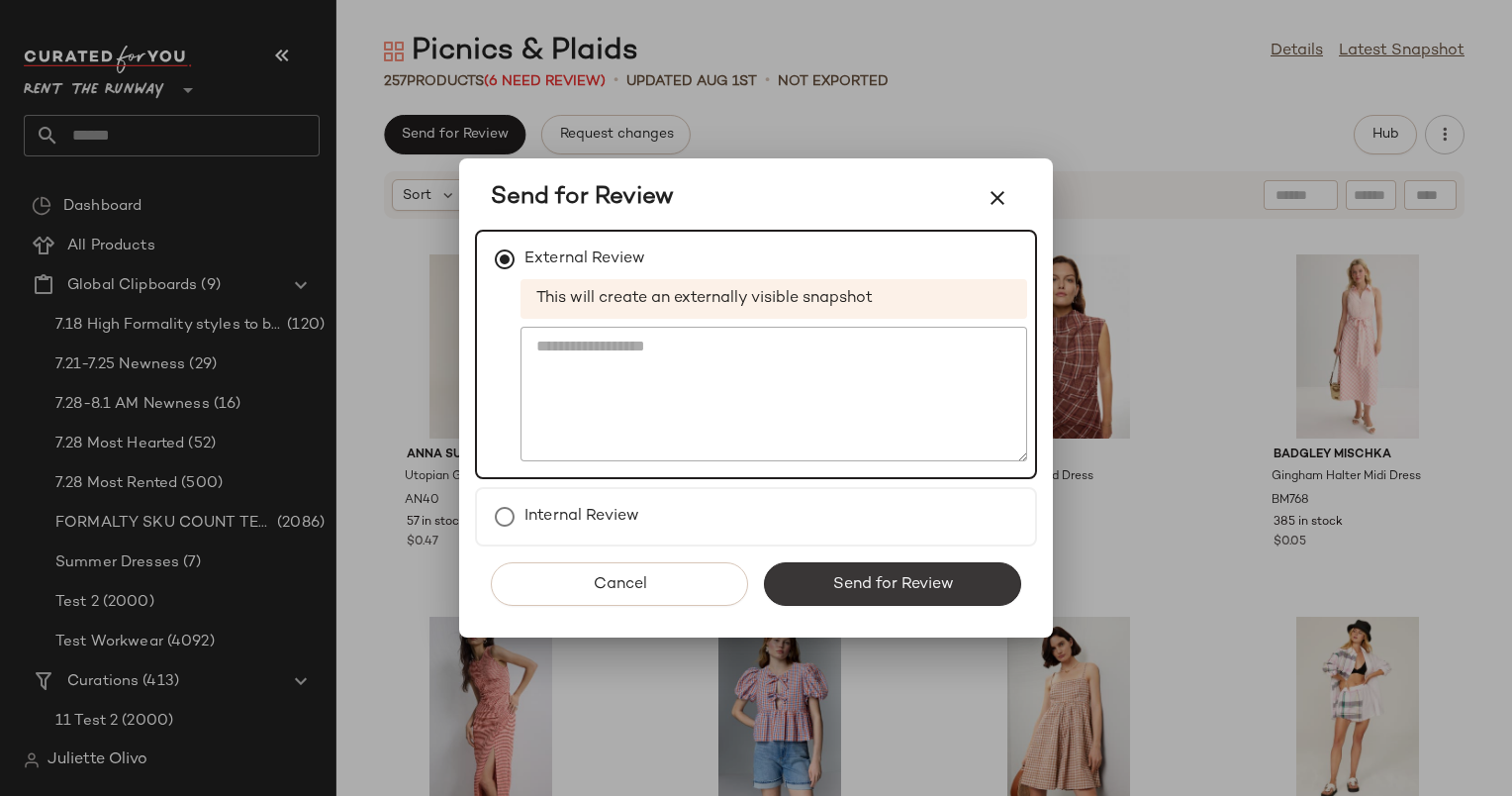 click on "Send for Review" at bounding box center [893, 584] 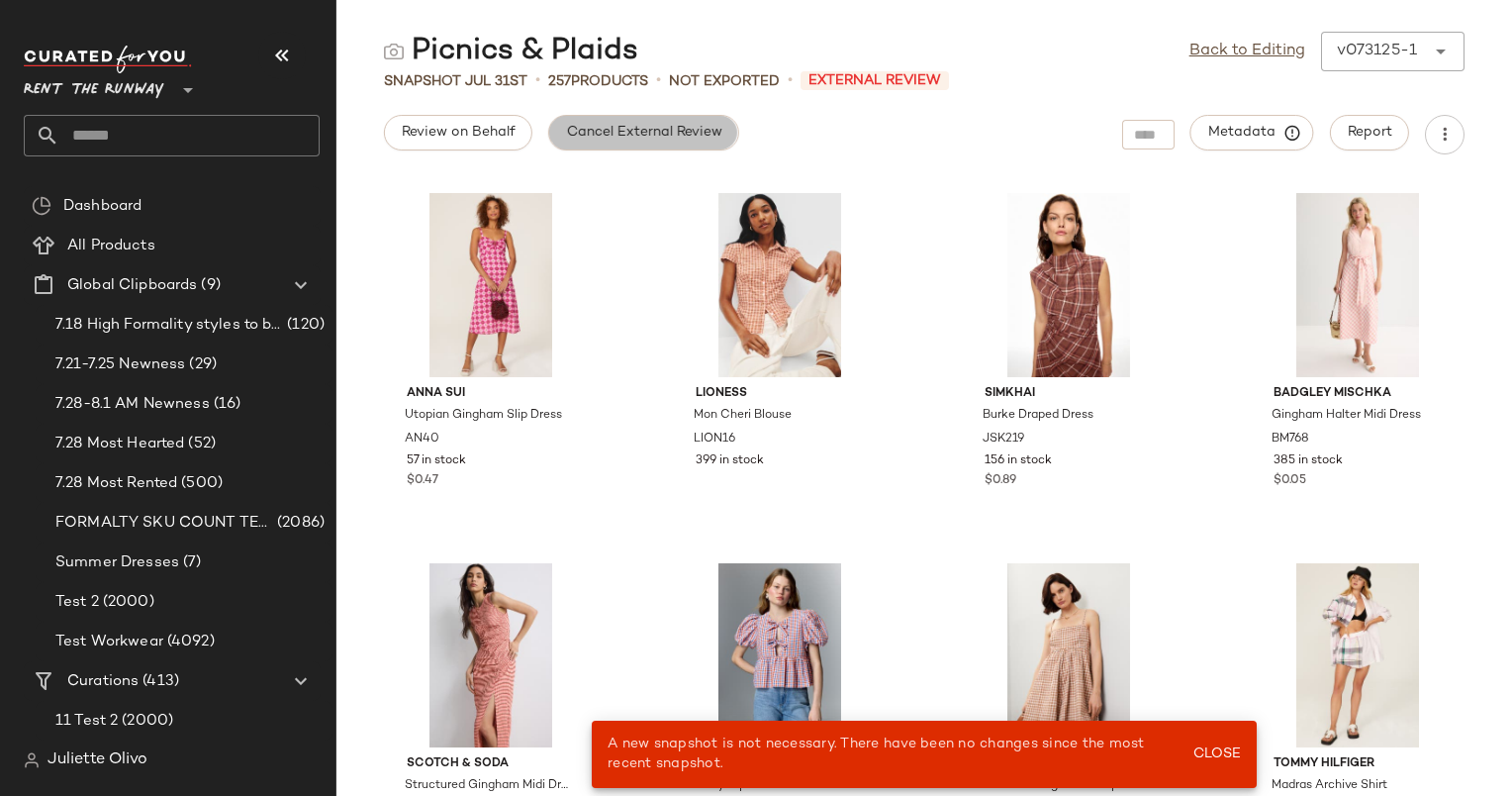click on "Cancel External Review" 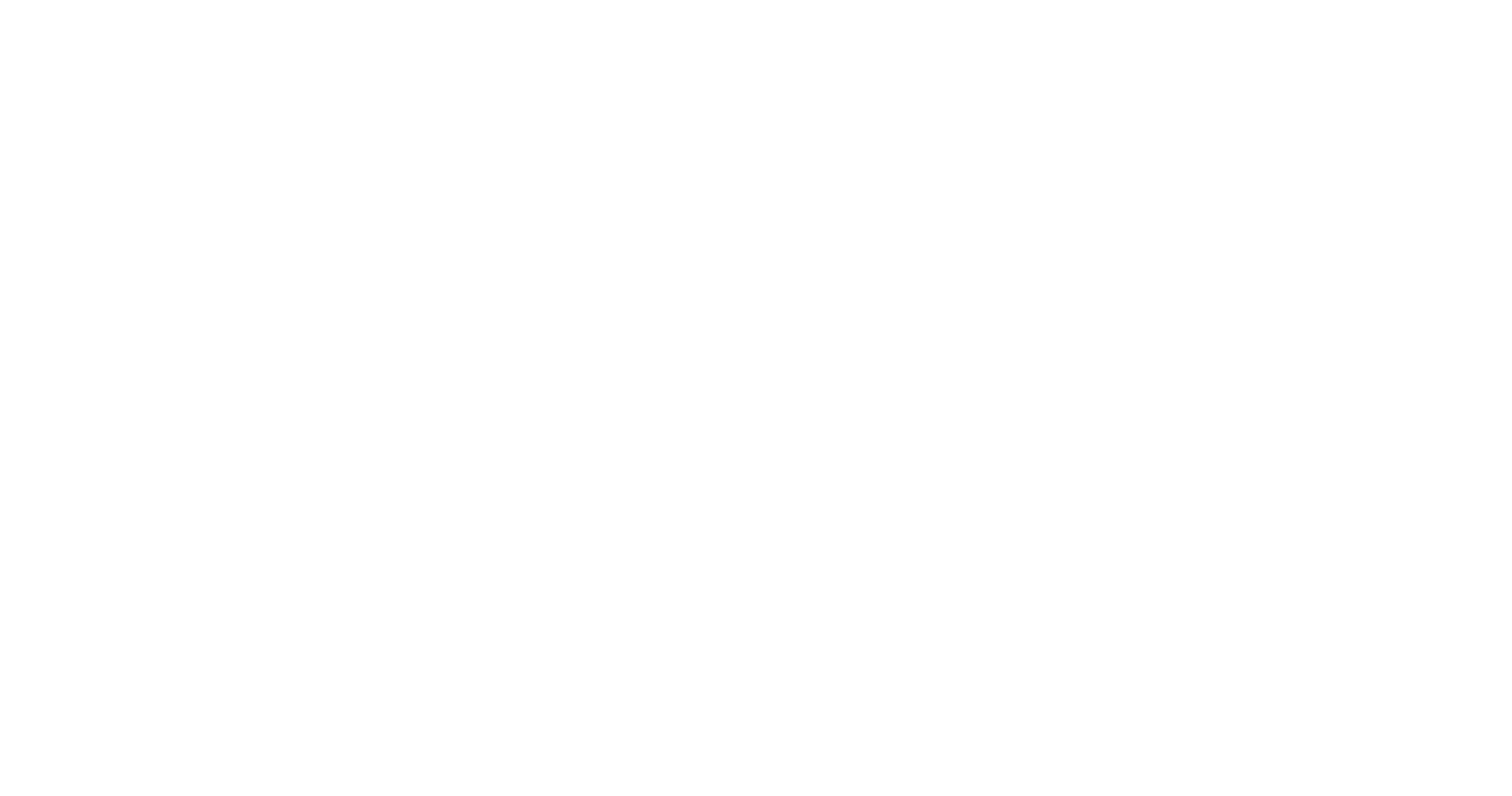 scroll, scrollTop: 0, scrollLeft: 0, axis: both 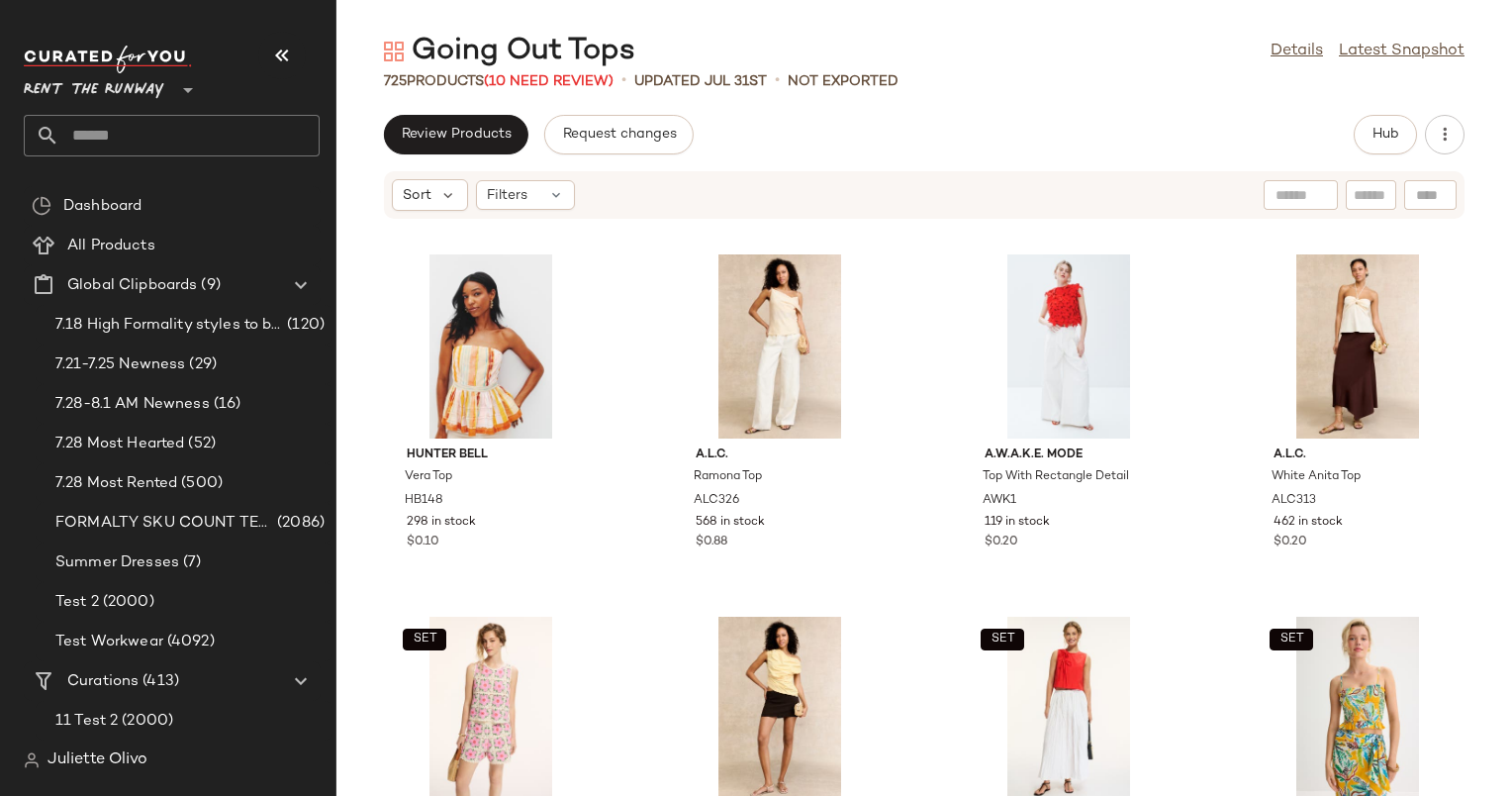 click on "Review Products   Request changes   Hub" 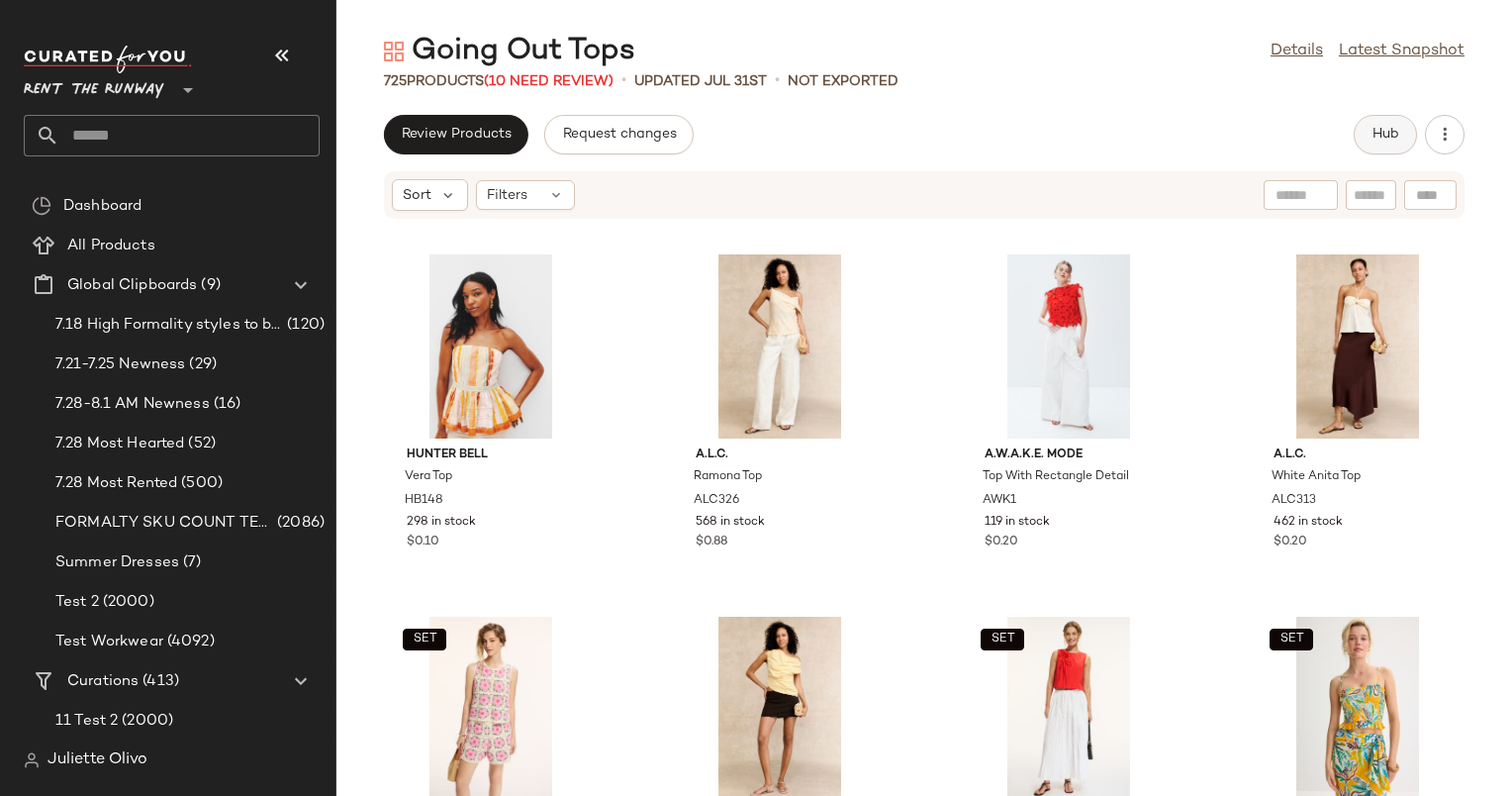 click on "Hub" at bounding box center [1385, 135] 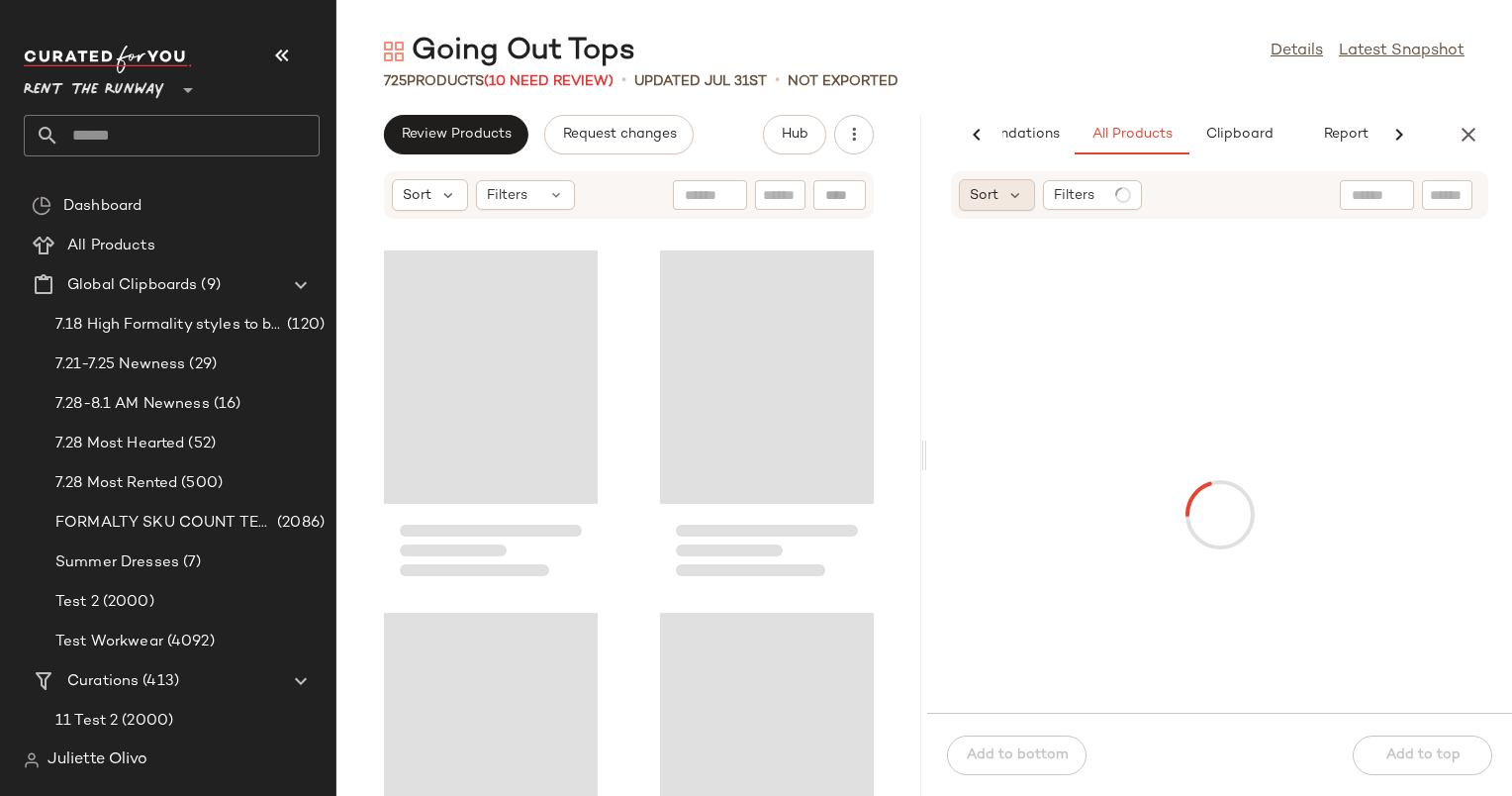 scroll, scrollTop: 0, scrollLeft: 102, axis: horizontal 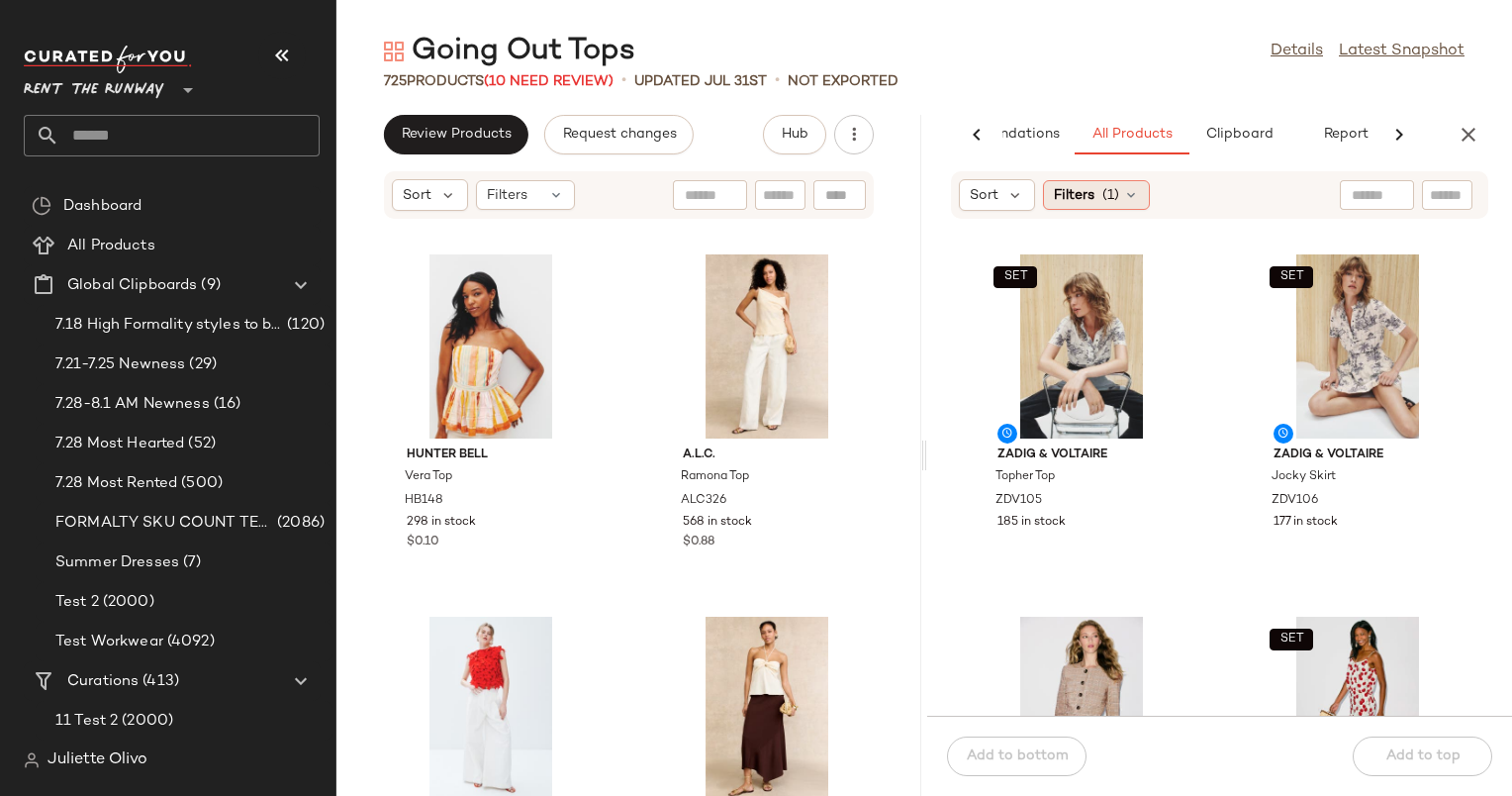 click on "Filters" at bounding box center [1074, 195] 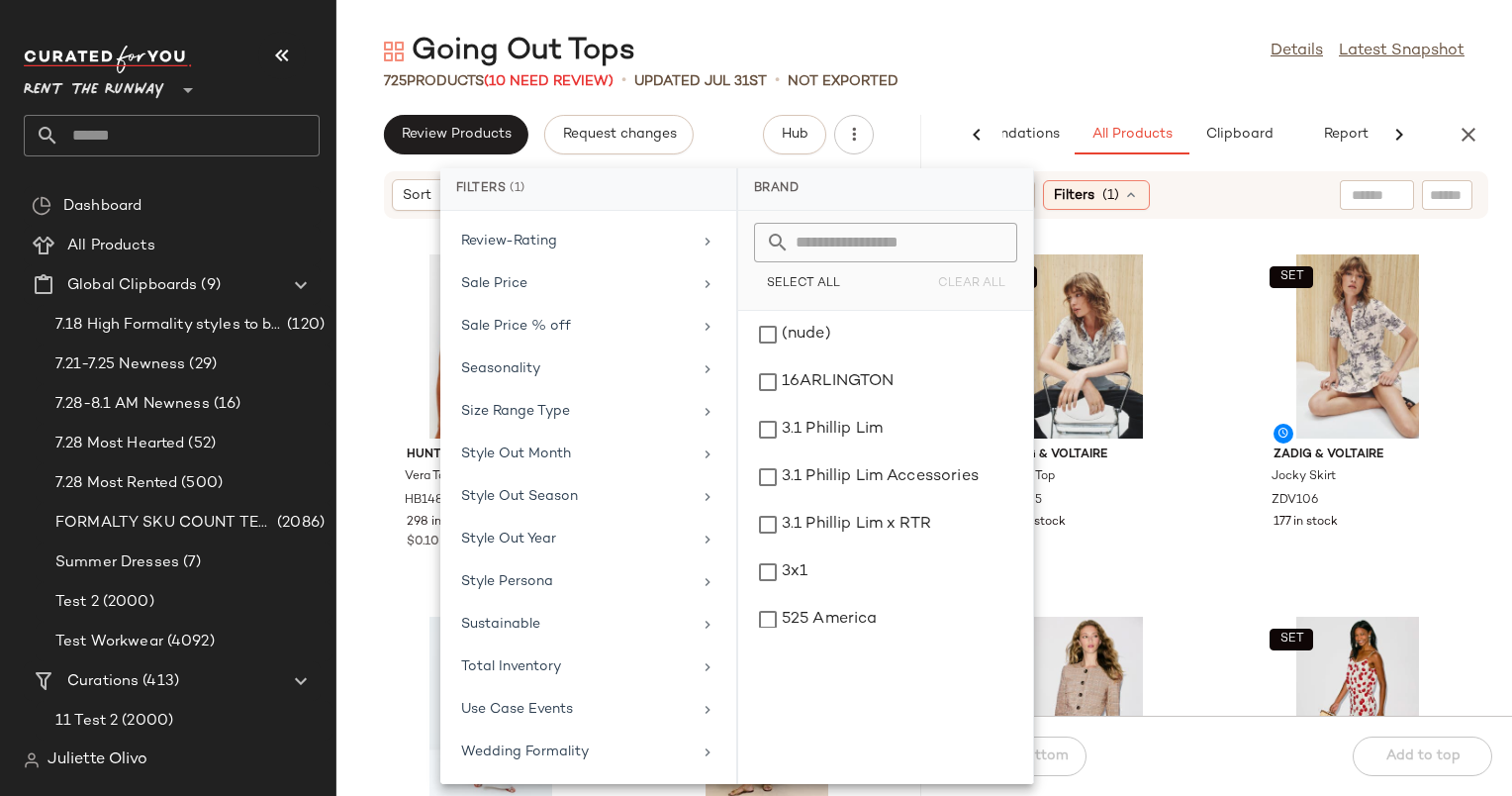 scroll, scrollTop: 2032, scrollLeft: 0, axis: vertical 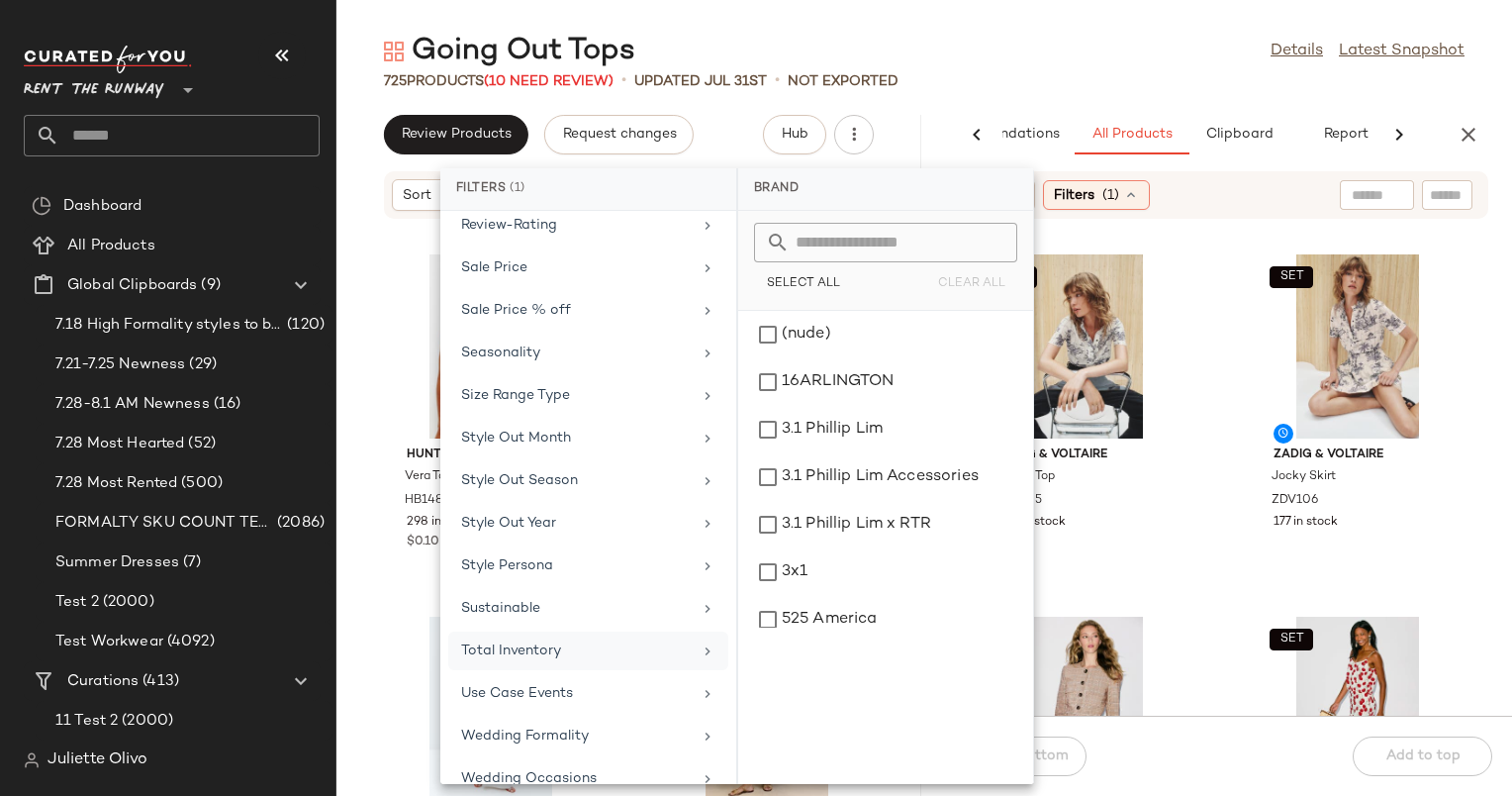 click on "Total Inventory" at bounding box center (576, 650) 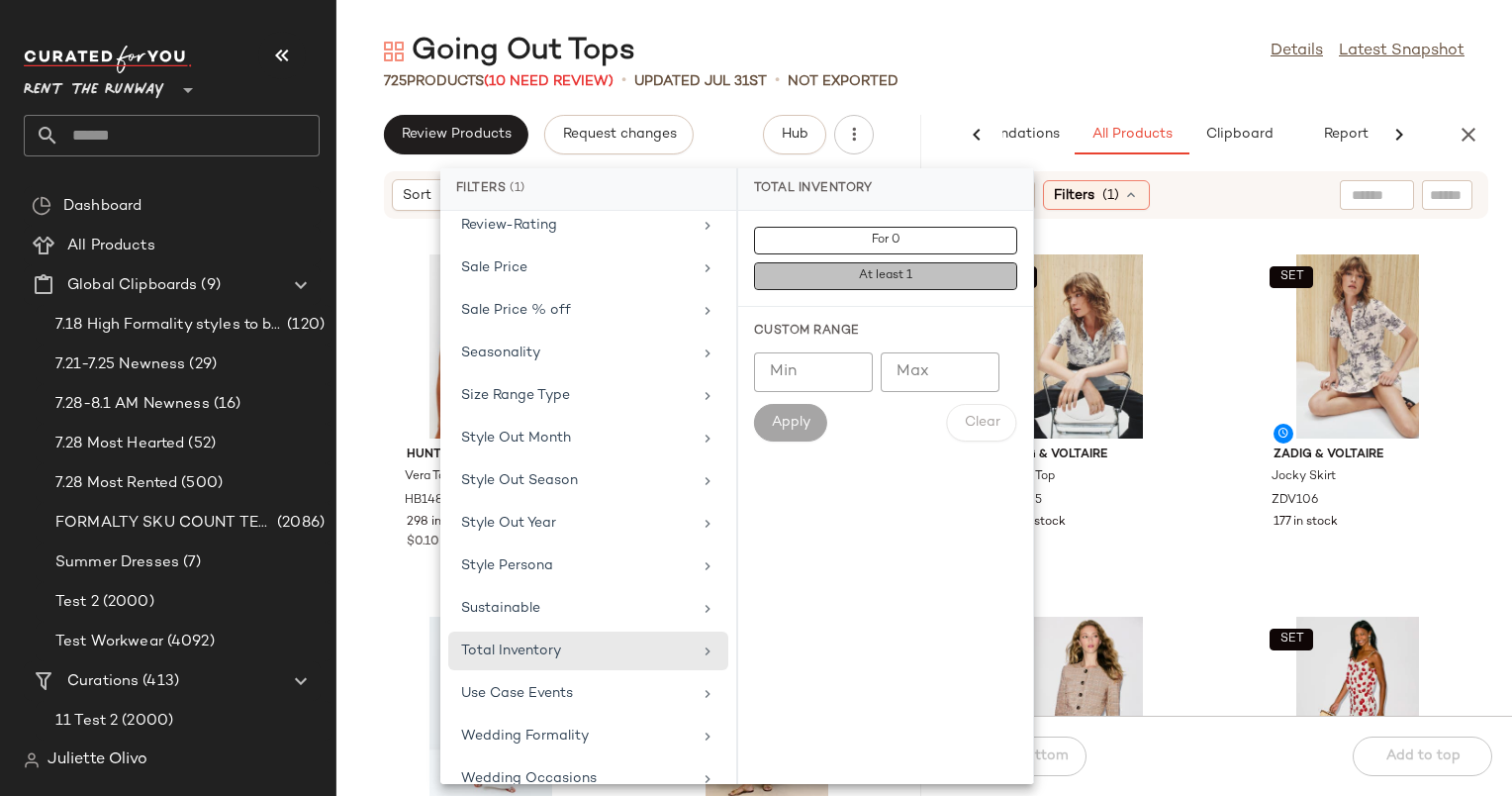 click on "At least 1" 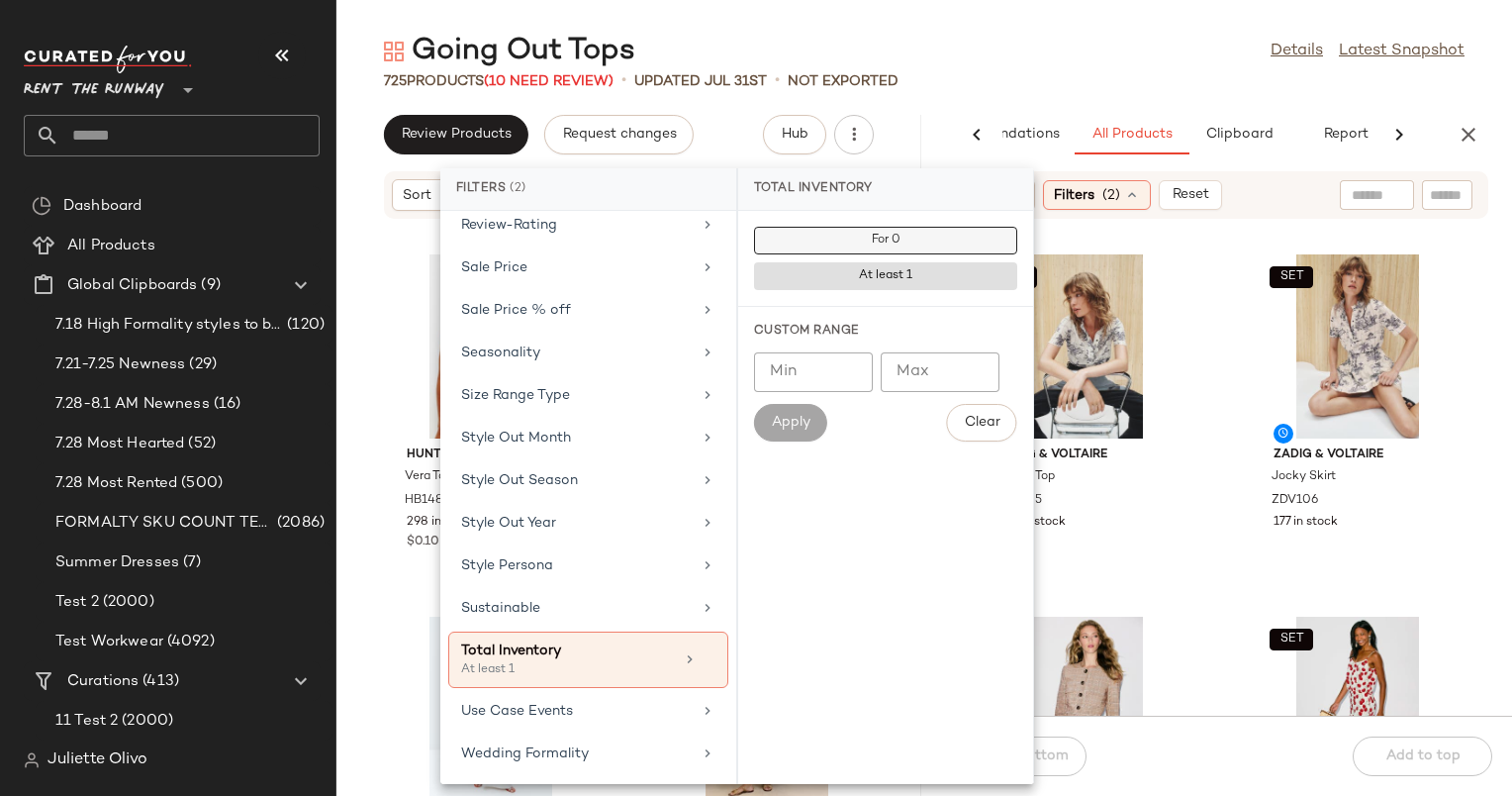 click on "For 0" 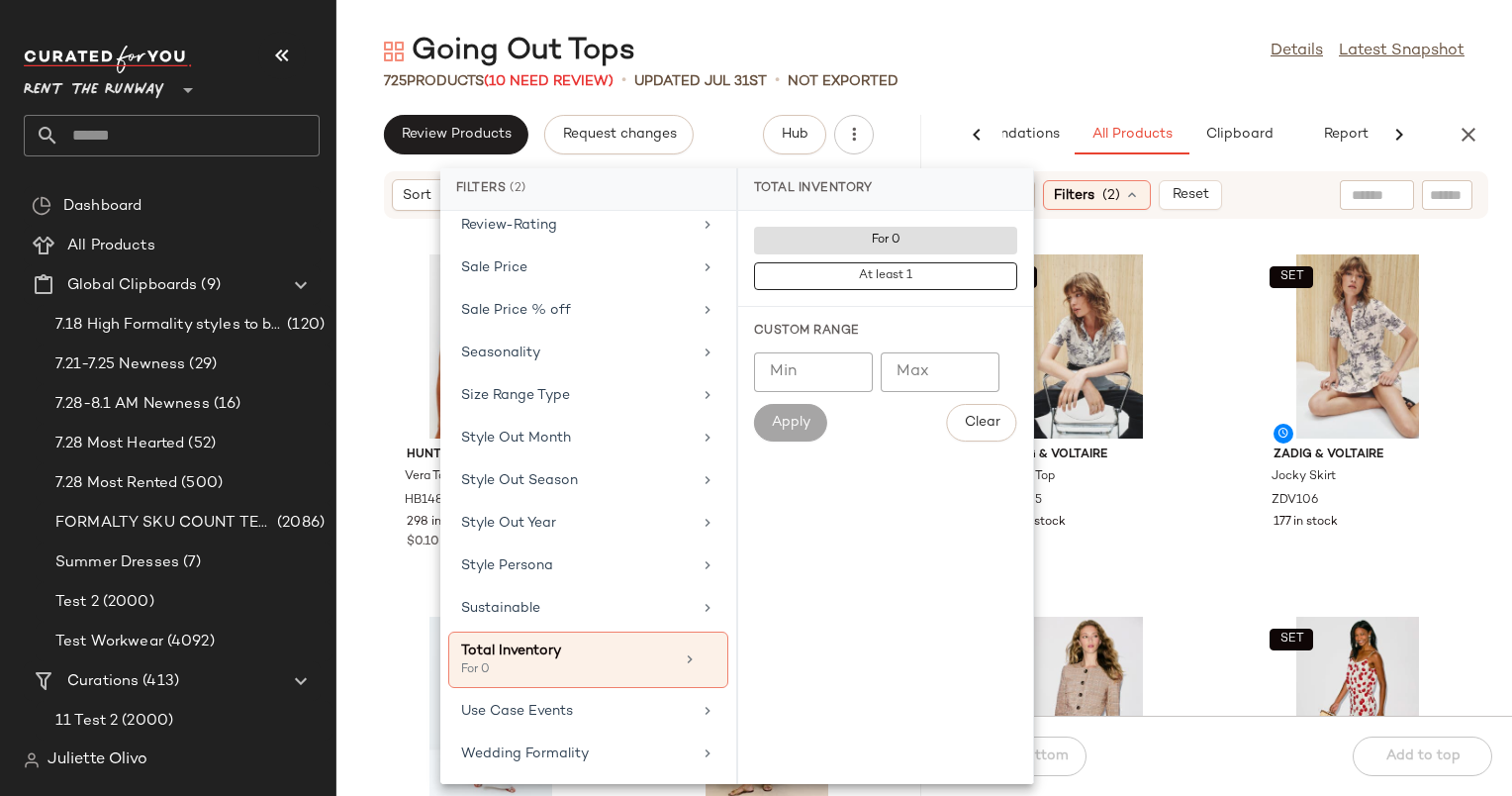 click on "725   Products   (10 Need Review)   •   updated Jul 31st  •   Not Exported" 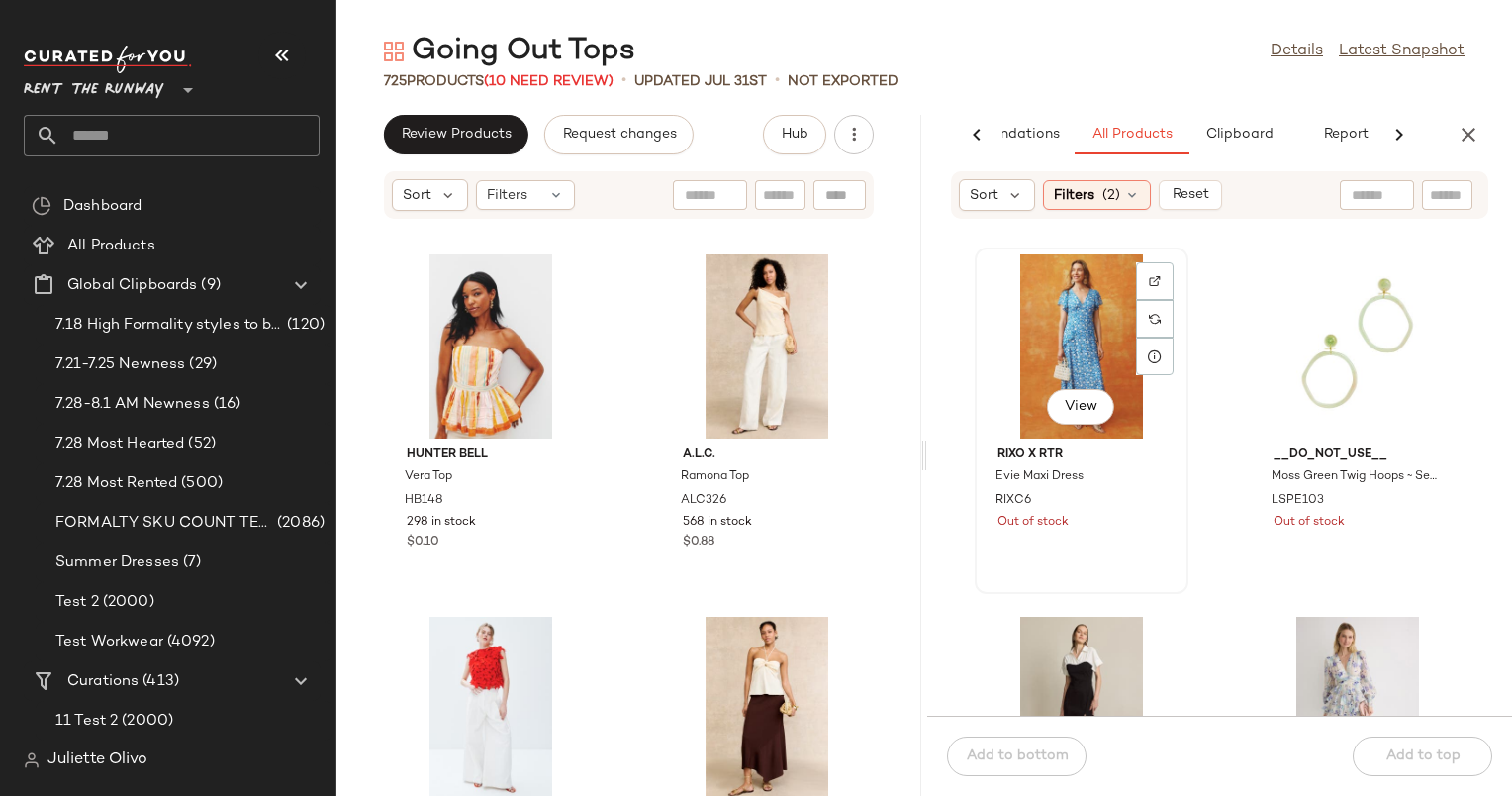 click on "View" 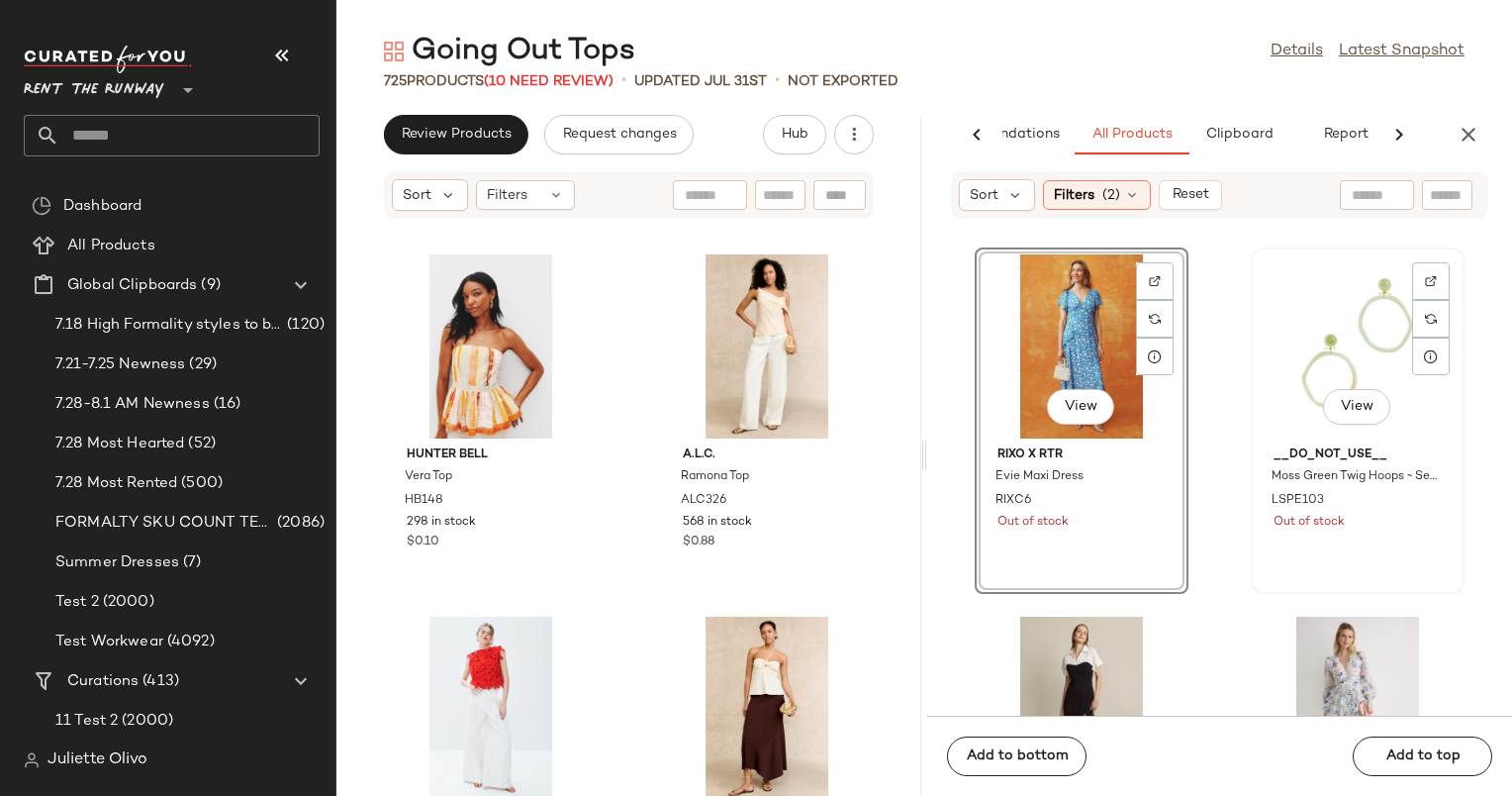 click on "View" 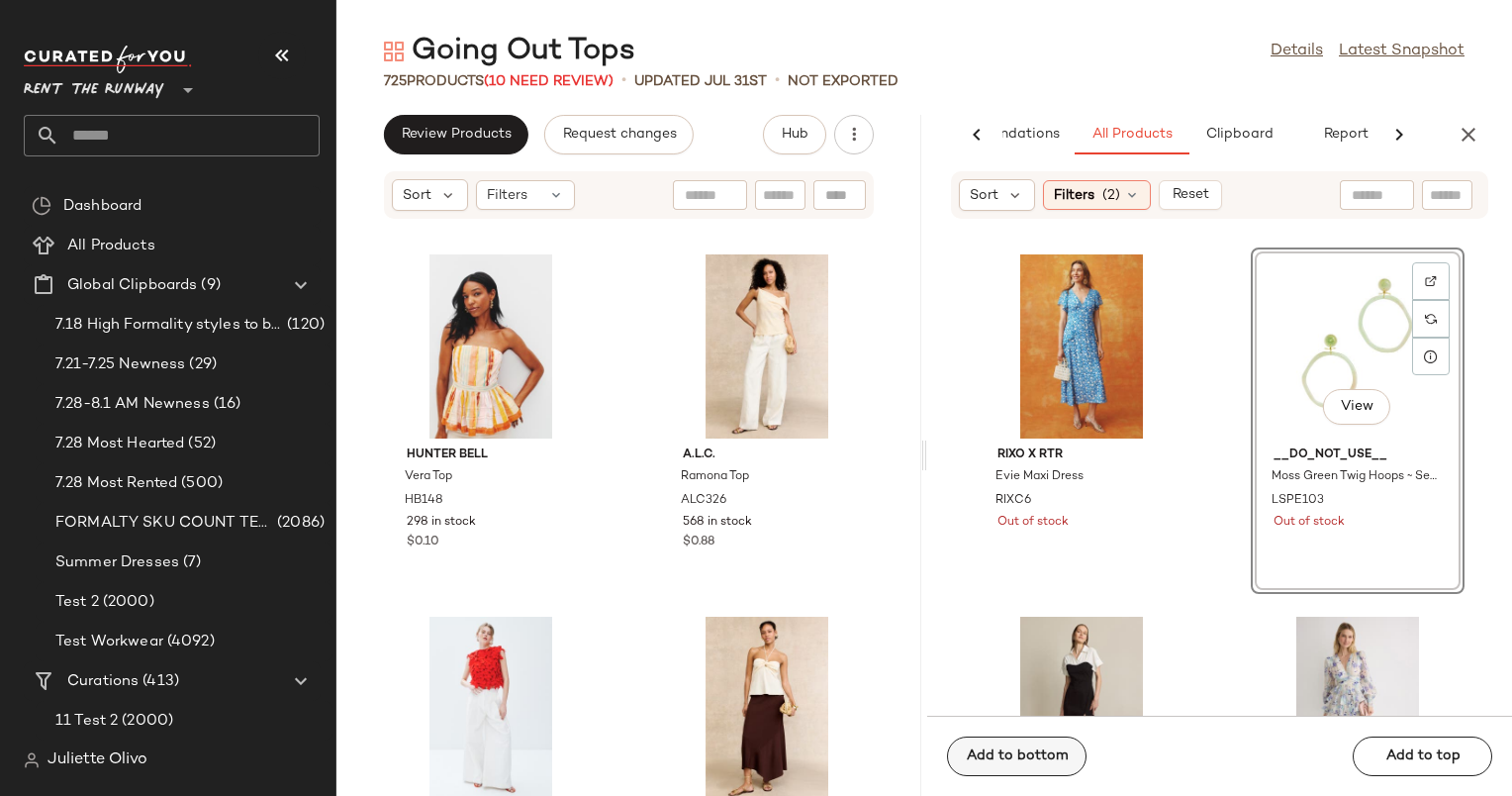 click on "Add to bottom" 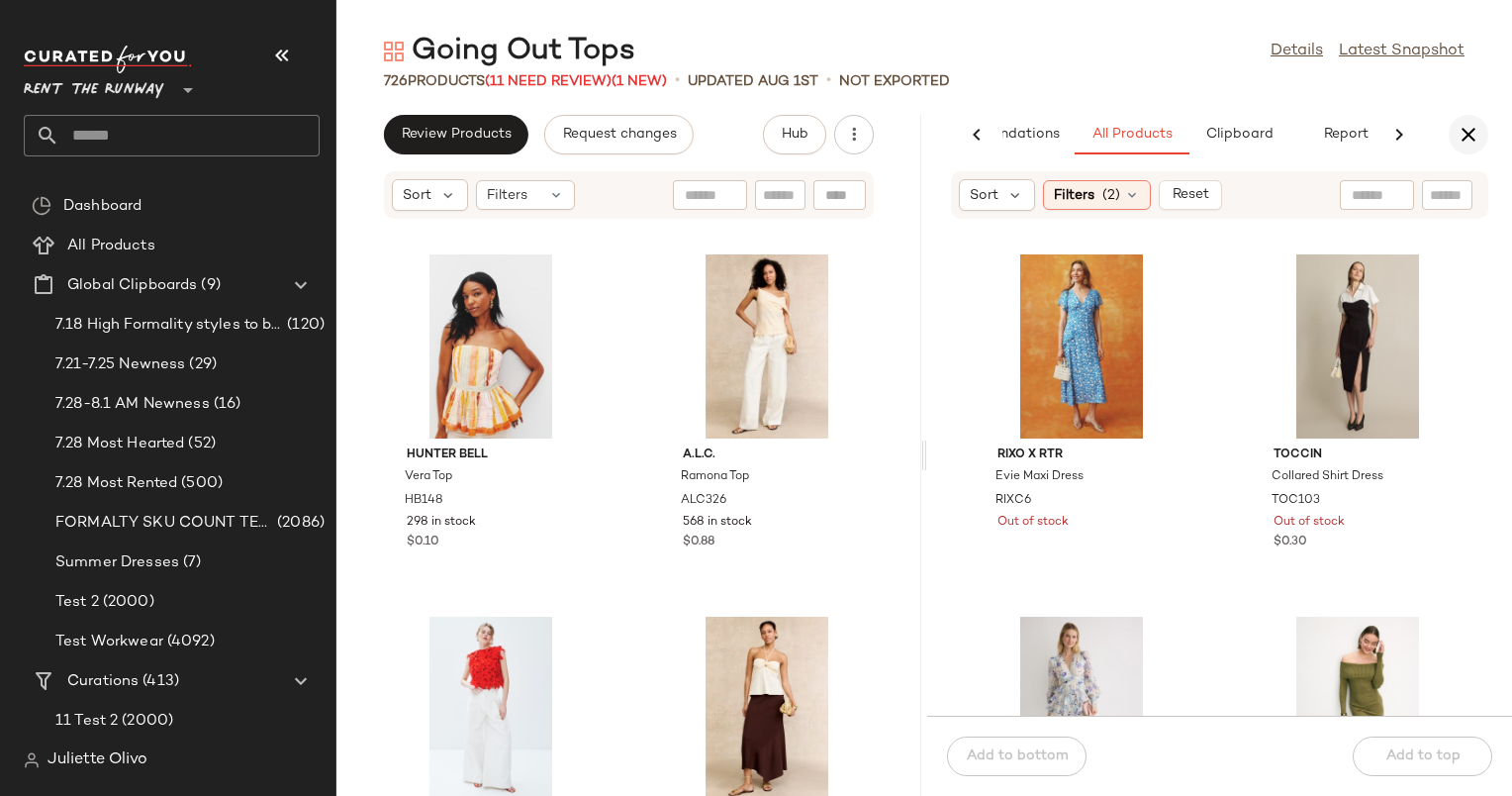 click at bounding box center (1468, 135) 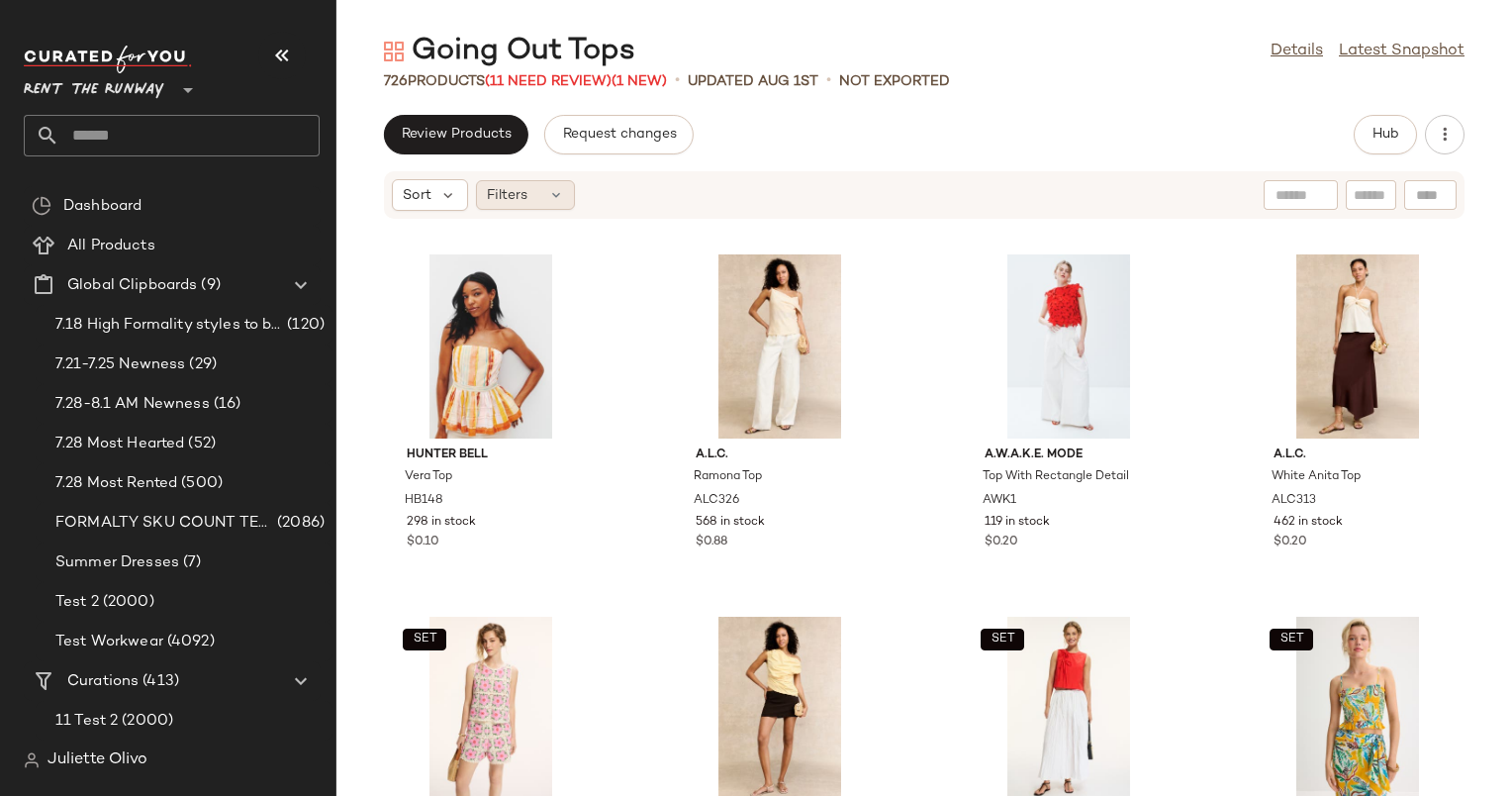 click at bounding box center [556, 195] 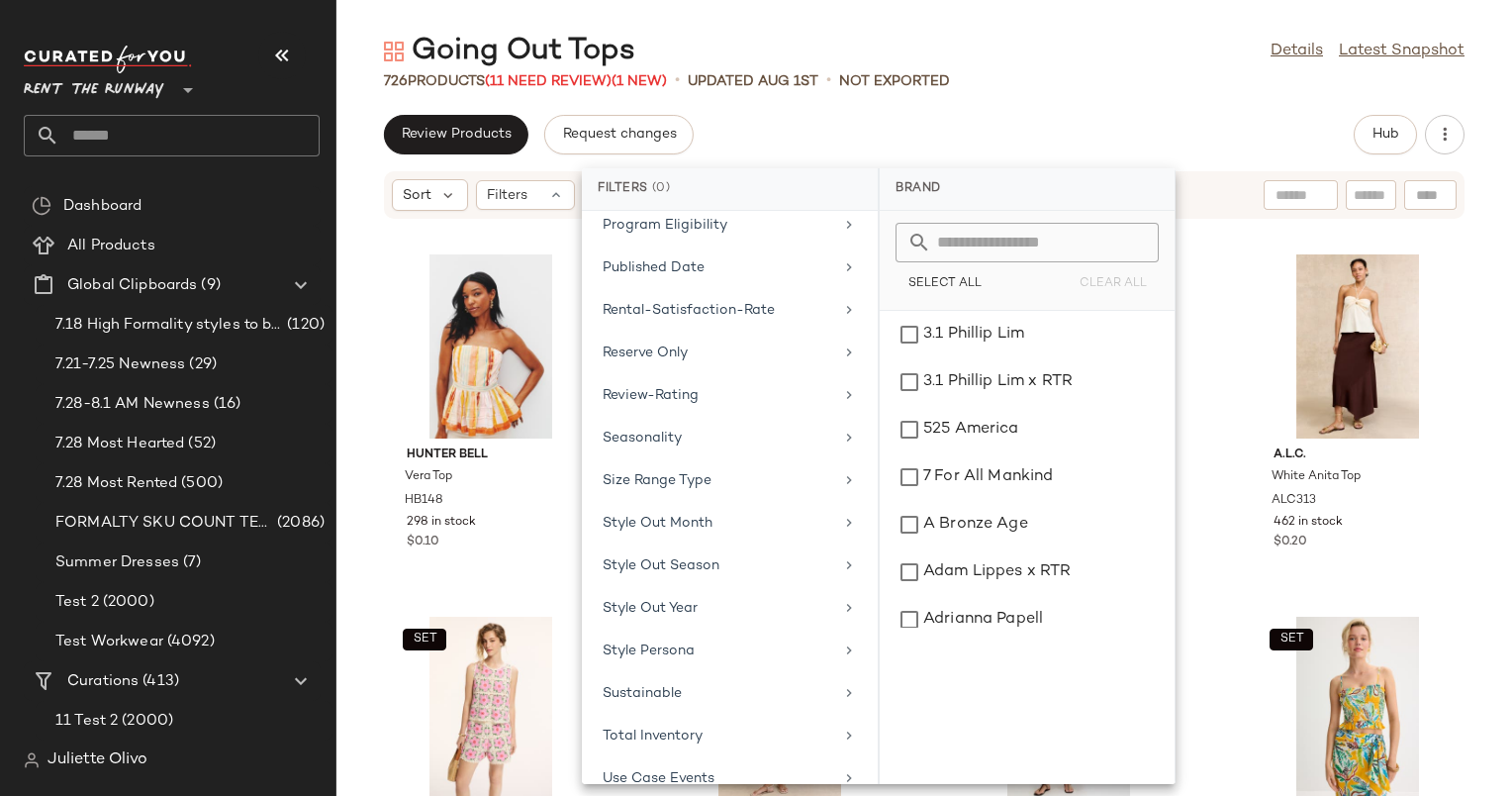 scroll, scrollTop: 1719, scrollLeft: 0, axis: vertical 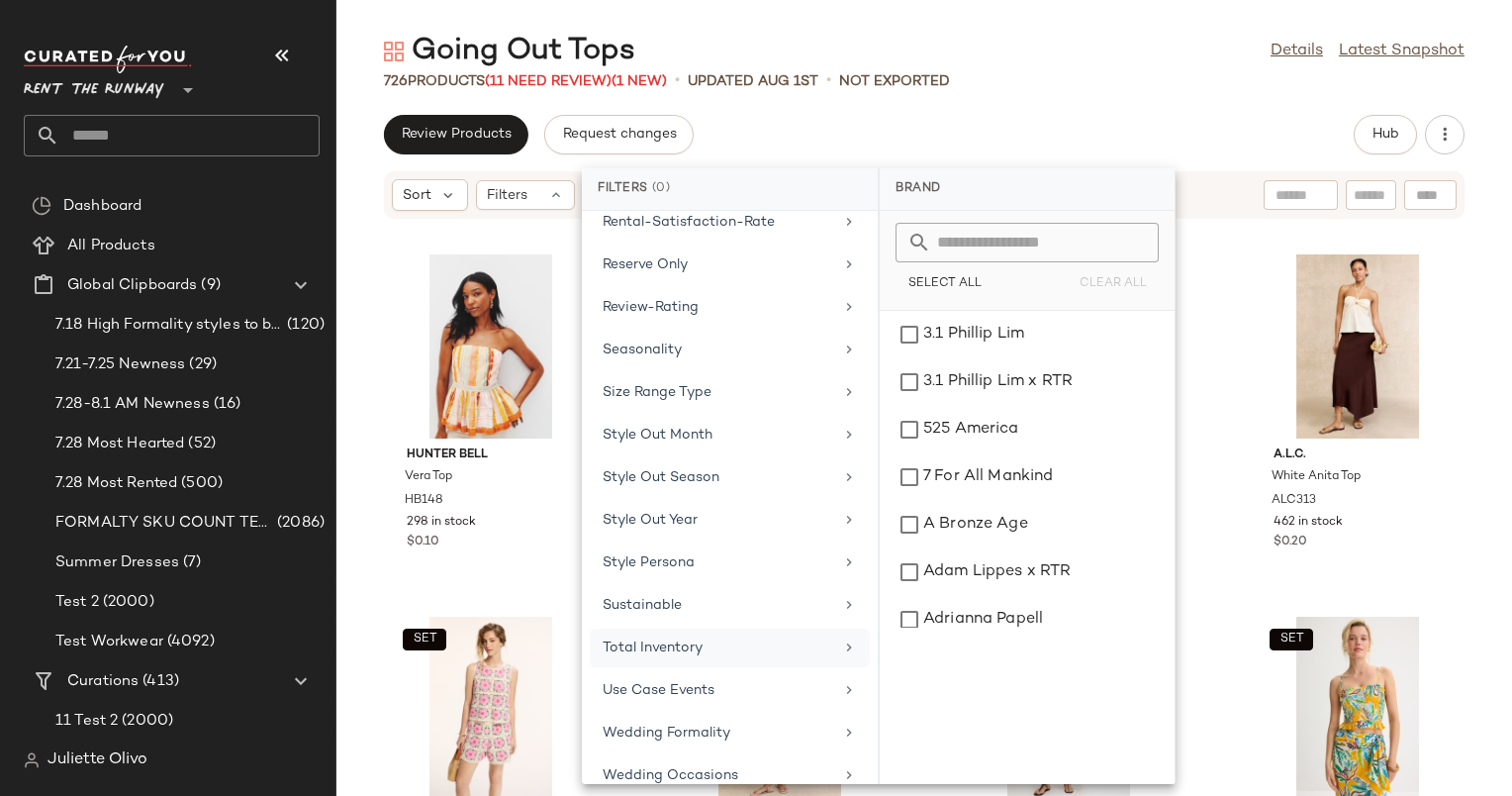 drag, startPoint x: 748, startPoint y: 637, endPoint x: 673, endPoint y: 616, distance: 77.88453 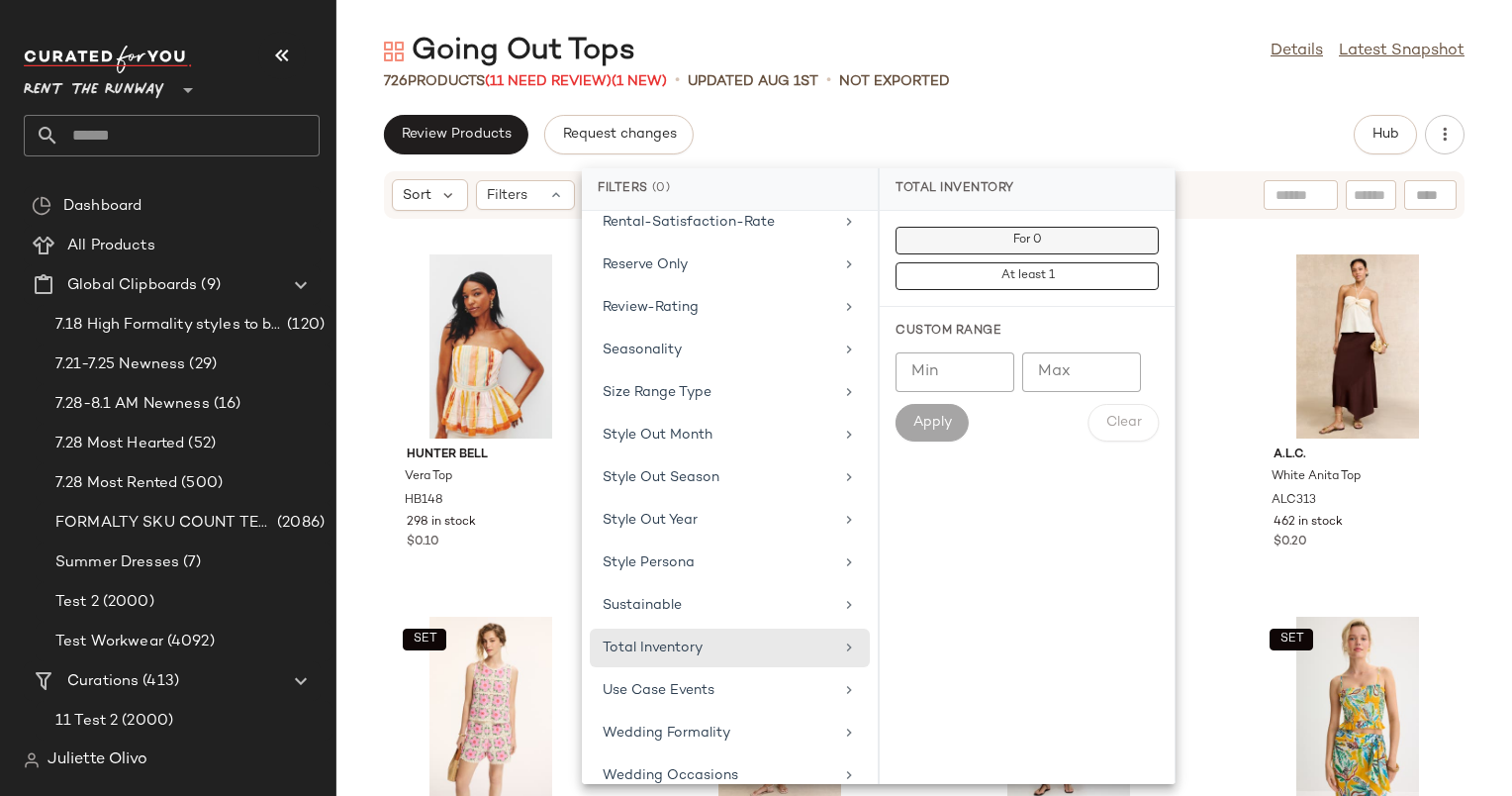 click on "For 0" 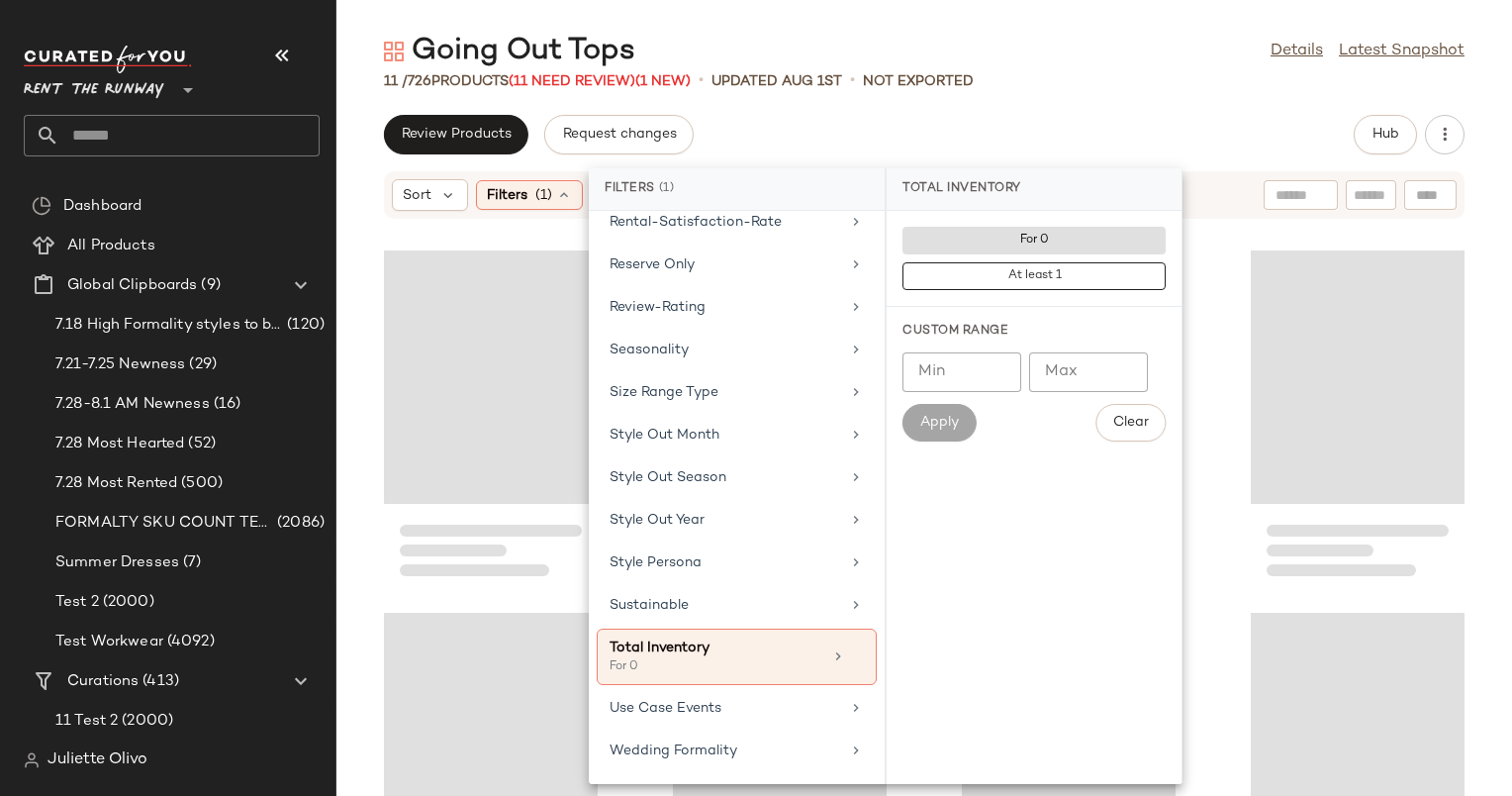 click on "11 /  726   Products   (11 Need Review)  (1 New)  •   updated Aug 1st  •   Not Exported" 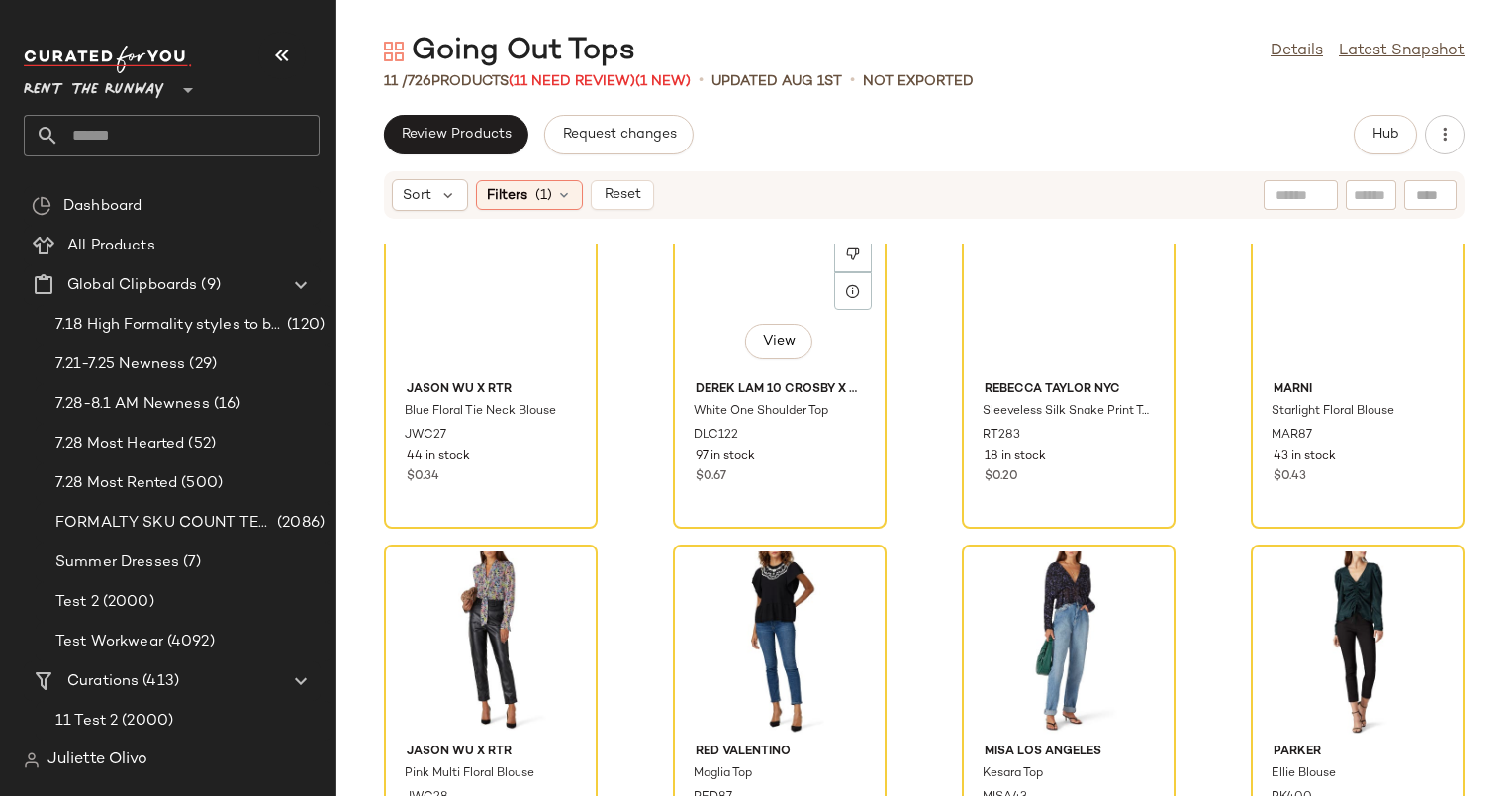 scroll, scrollTop: 0, scrollLeft: 0, axis: both 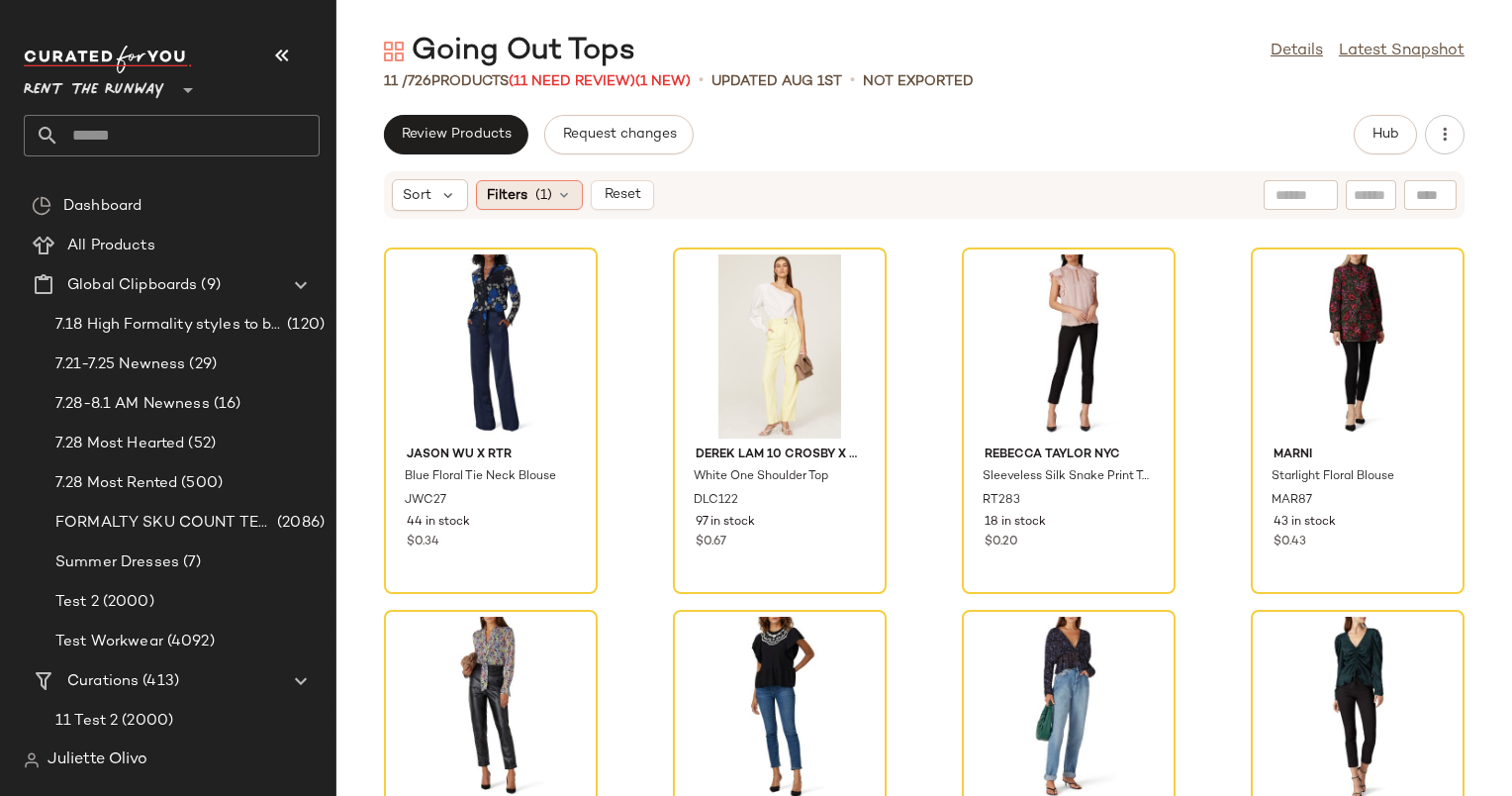 click on "(1)" at bounding box center (543, 195) 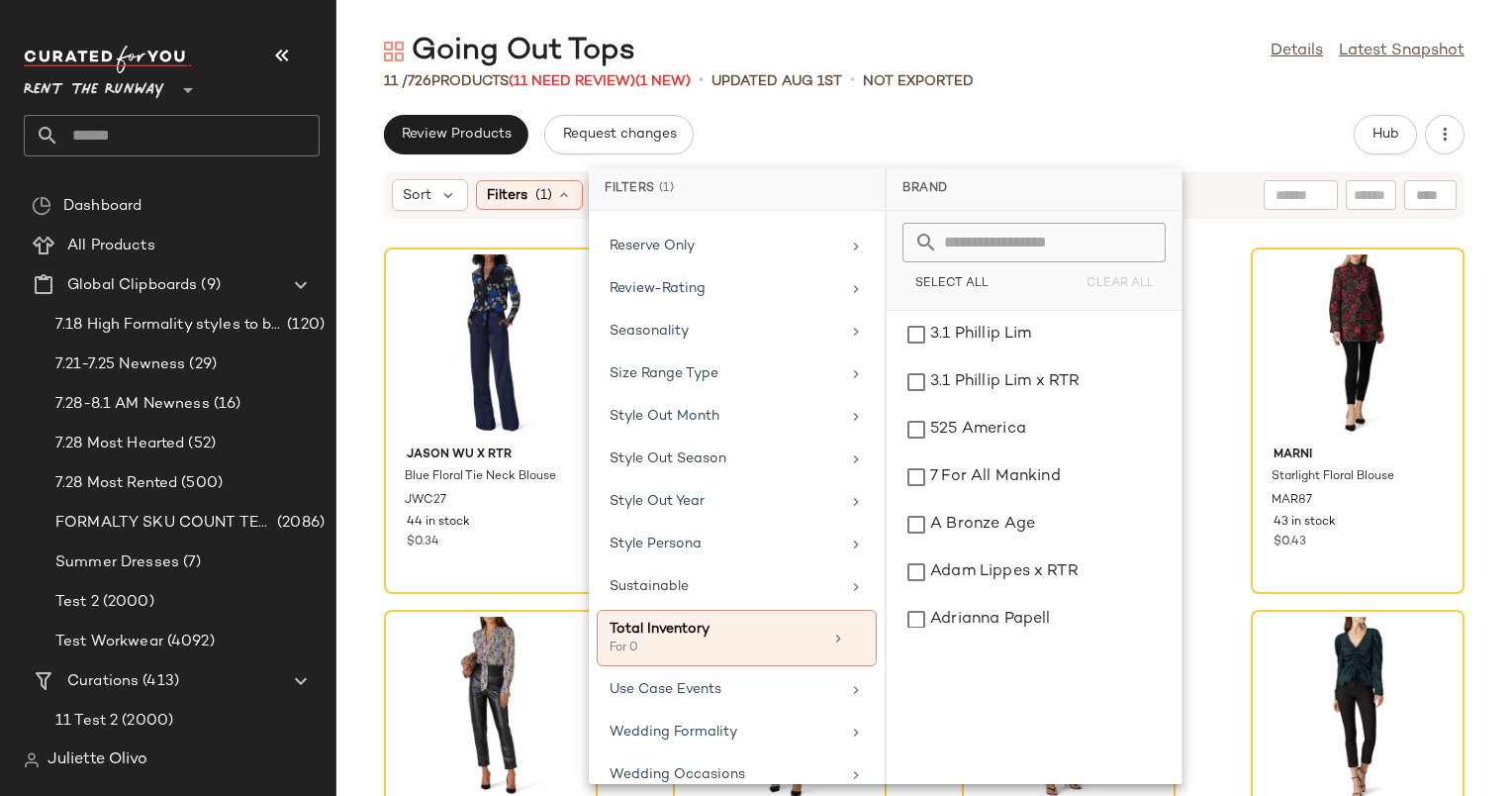 scroll, scrollTop: 1737, scrollLeft: 0, axis: vertical 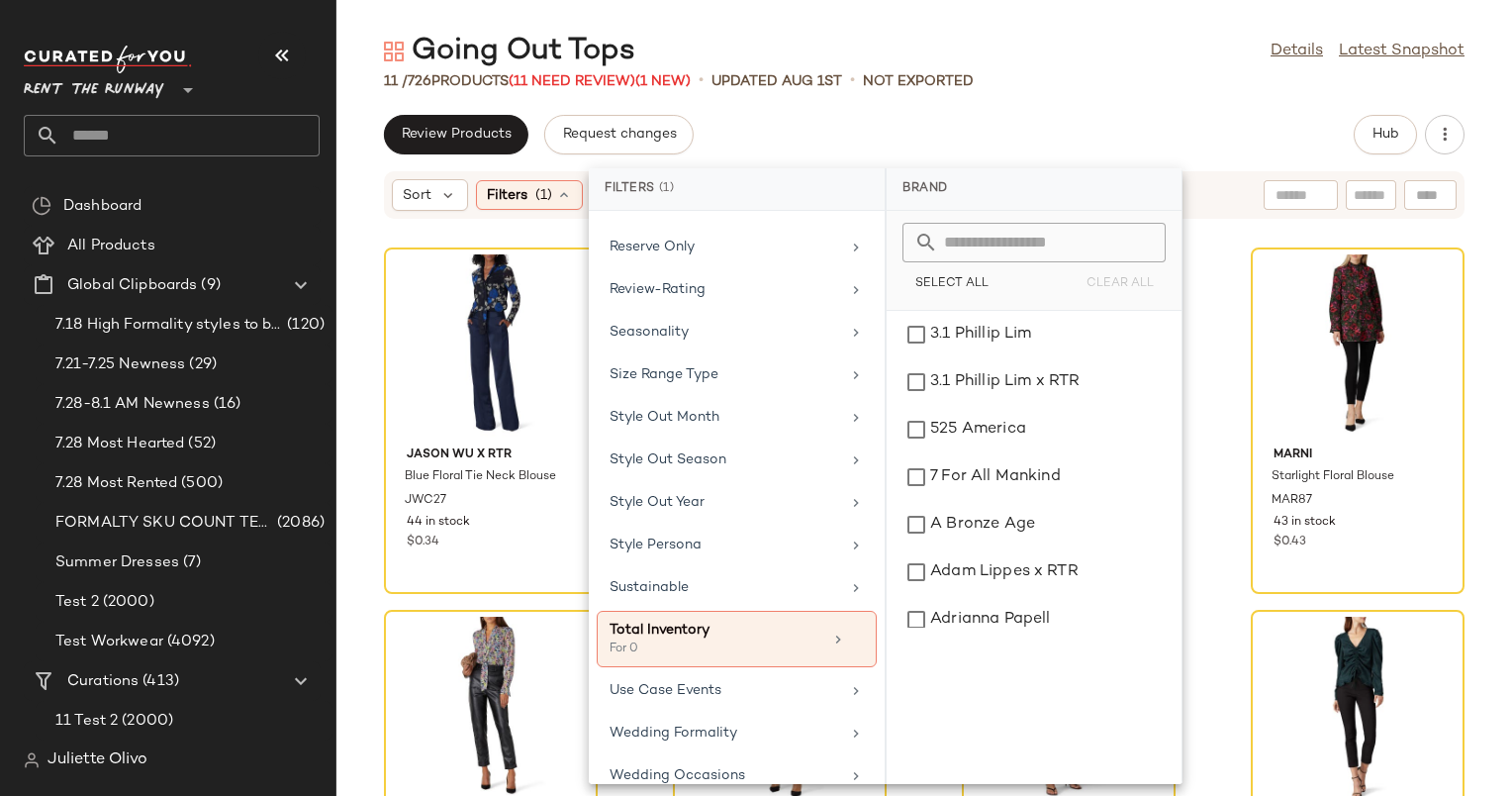 click on "Going Out Tops  Details   Latest Snapshot  11 /  726   Products   (11 Need Review)  (1 New)  •   updated Aug 1st  •   Not Exported   Review Products   Request changes   Hub  Sort  Filters  (1)   Reset  Jason Wu x RTR Blue Floral Tie Neck Blouse JWC27 44 in stock $0.34 Derek Lam 10 Crosby x RTR White One Shoulder Top DLC122 97 in stock $0.67 Rebecca Taylor NYC Sleeveless Silk Snake Print Top RT283 18 in stock $0.20 Marni Starlight Floral Blouse MAR87 43 in stock $0.43 Jason Wu x RTR Pink Multi Floral Blouse JWC28 33 in stock $0.32 RED Valentino Maglia Top RED87 42 in stock $0.35 MISA Los Angeles Kesara Top MISA43 48 in stock $0.91 Parker Ellie Blouse PK400 54 in stock $0.92 See by Chlo? Brown Bow Blouse SB118 32 in stock $0.93 SIMKHAI Jayline Top JSK175 82 in stock $0.45 __DO_NOT_USE__ Moss Green Twig Hoops ~ Seasonless LSPE103 Out of stock" at bounding box center (924, 414) 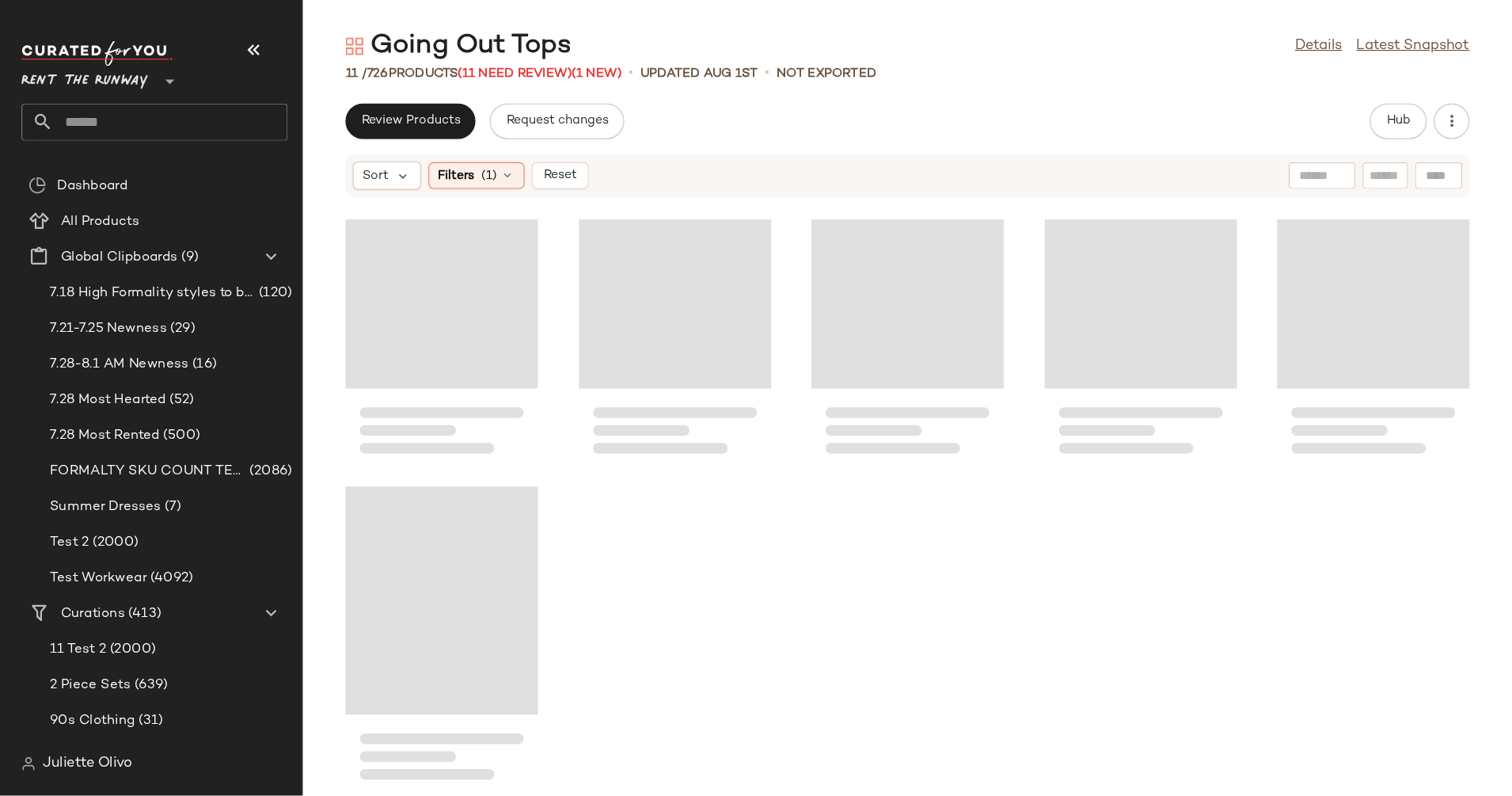 scroll, scrollTop: 0, scrollLeft: 0, axis: both 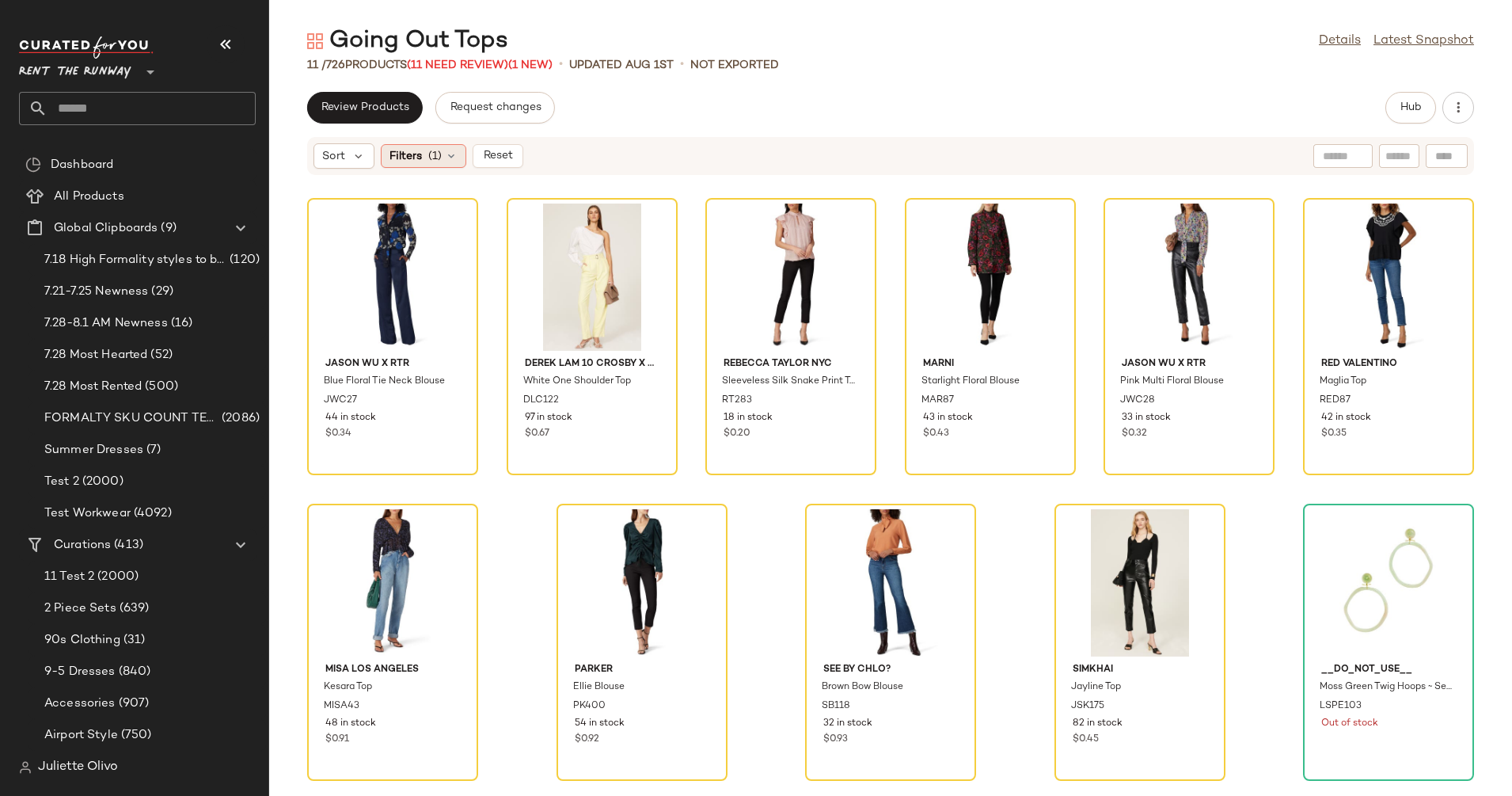 click on "Filters" at bounding box center (405, 156) 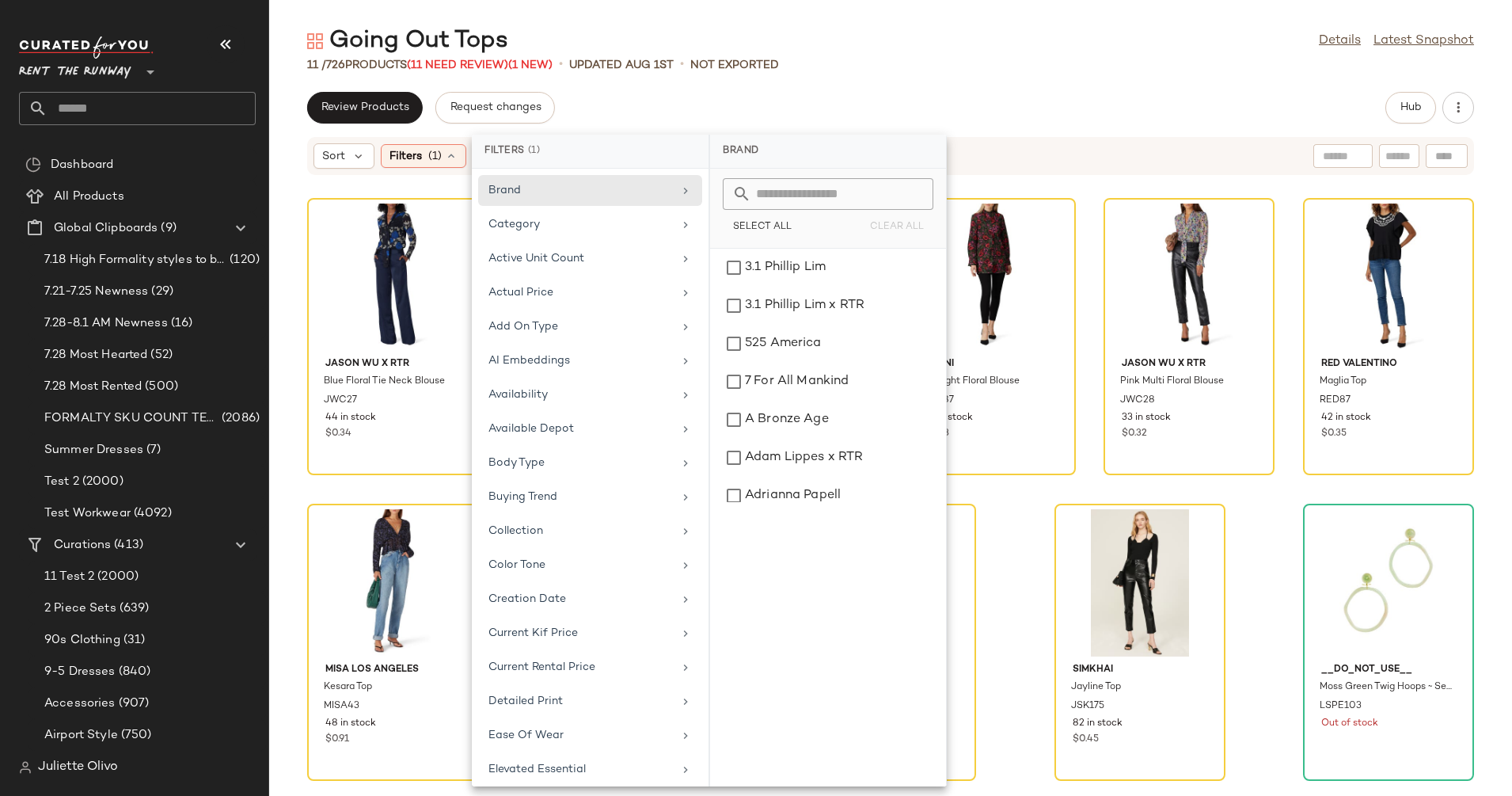 scroll, scrollTop: 1248, scrollLeft: 0, axis: vertical 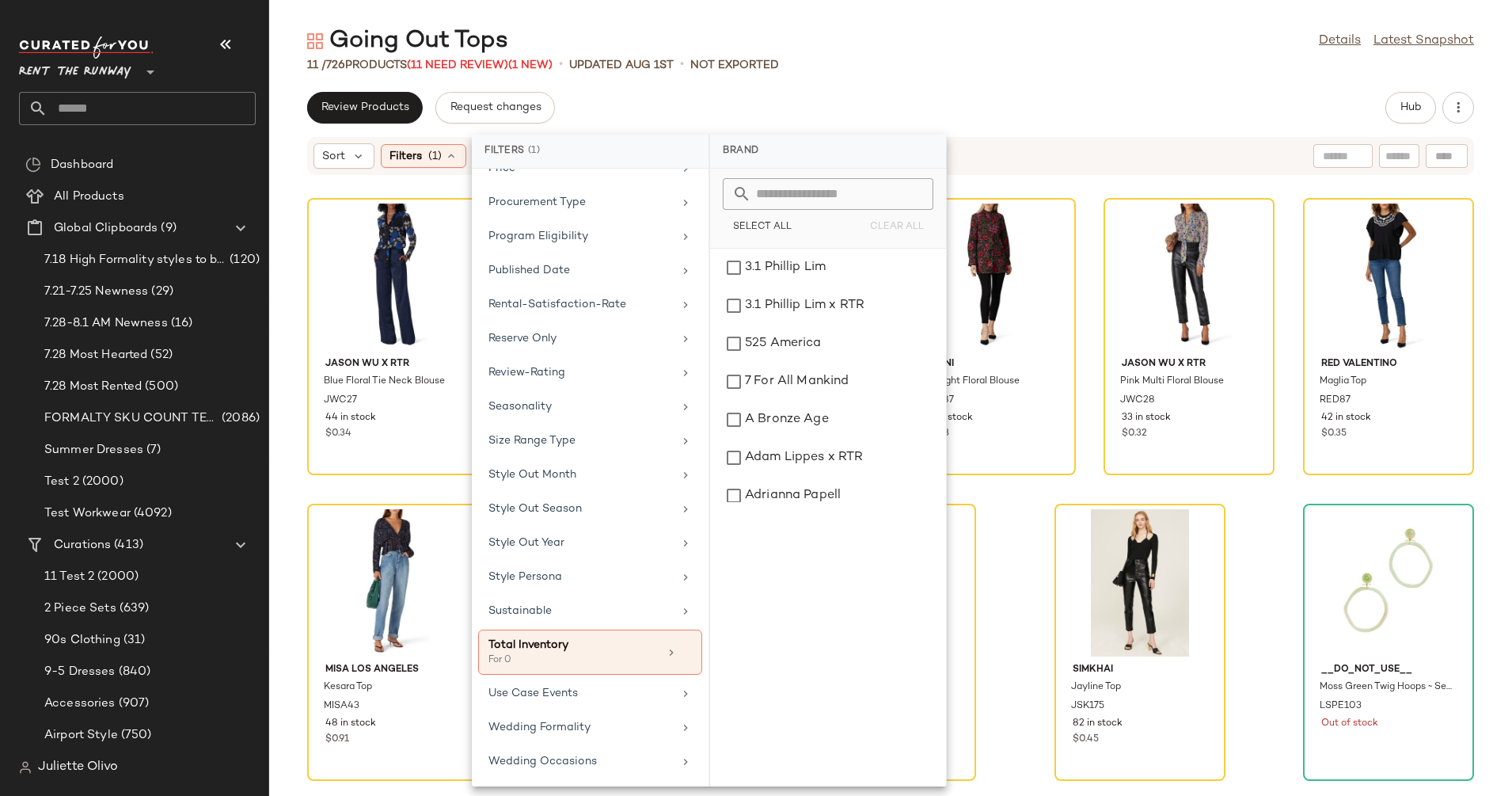 click on "11 /  726   Products   (11 Need Review)  (1 New)  •   updated Aug 1st  •   Not Exported" 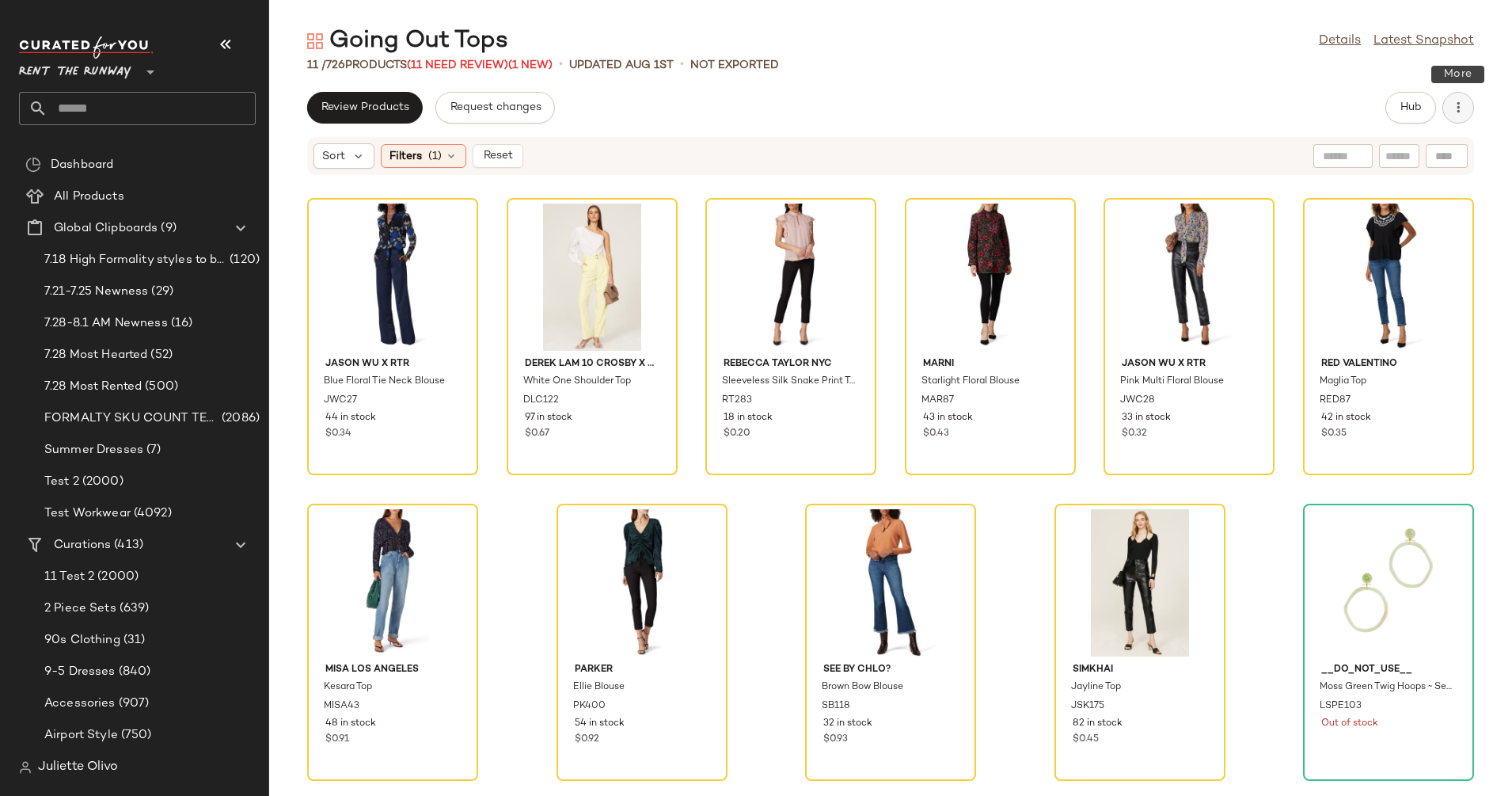 click 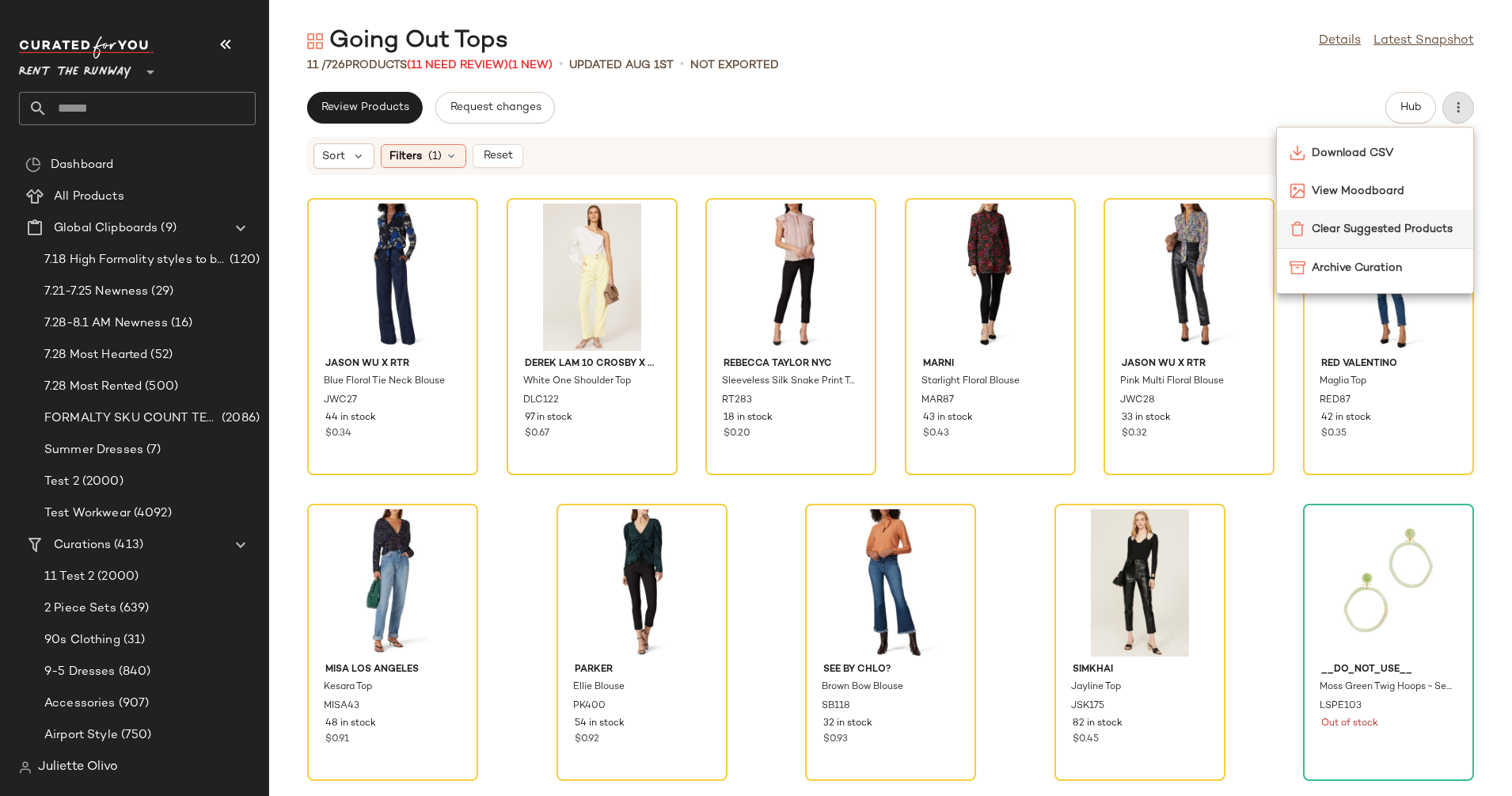 click on "Clear Suggested Products" at bounding box center (1386, 229) 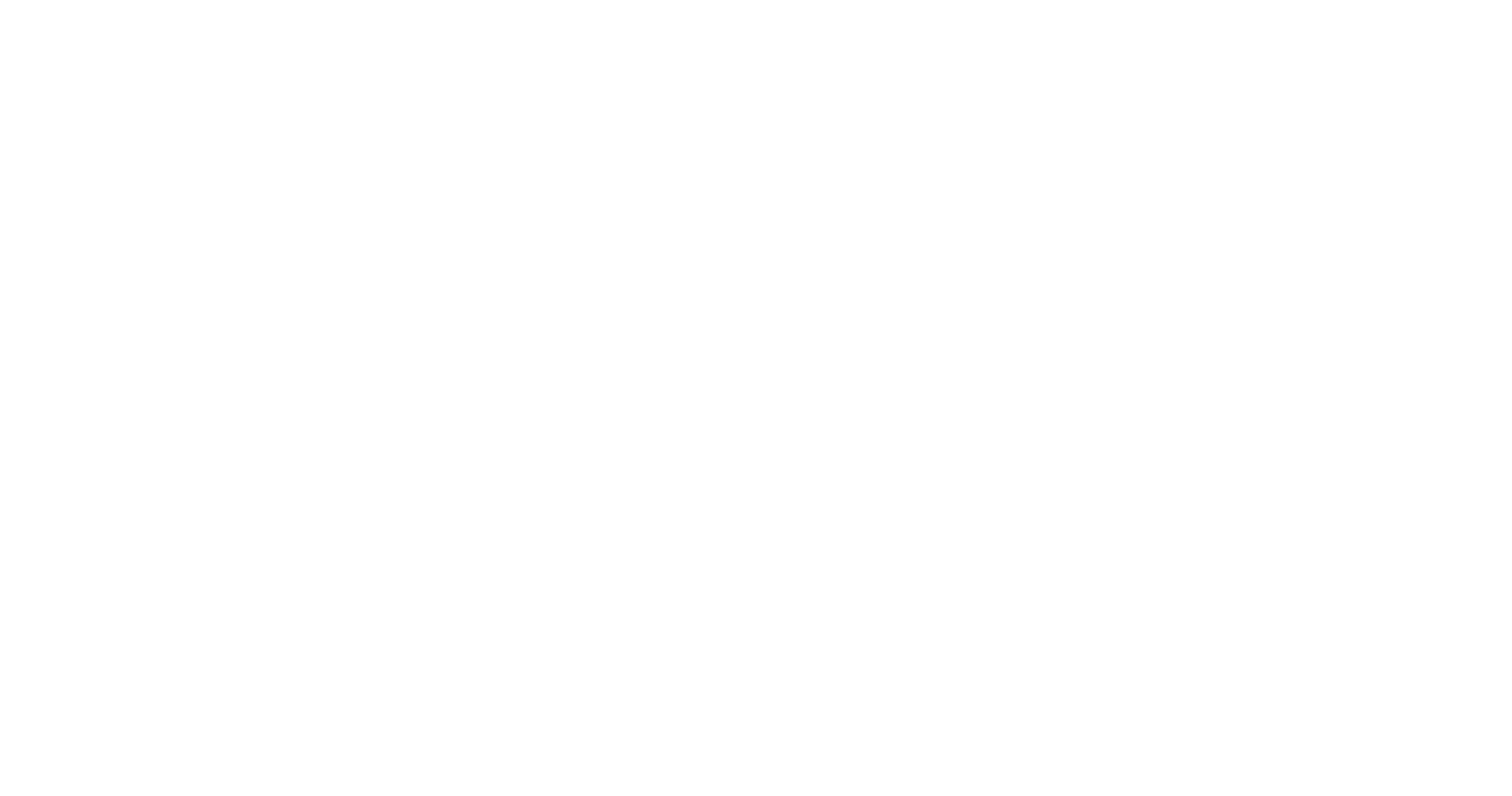 scroll, scrollTop: 0, scrollLeft: 0, axis: both 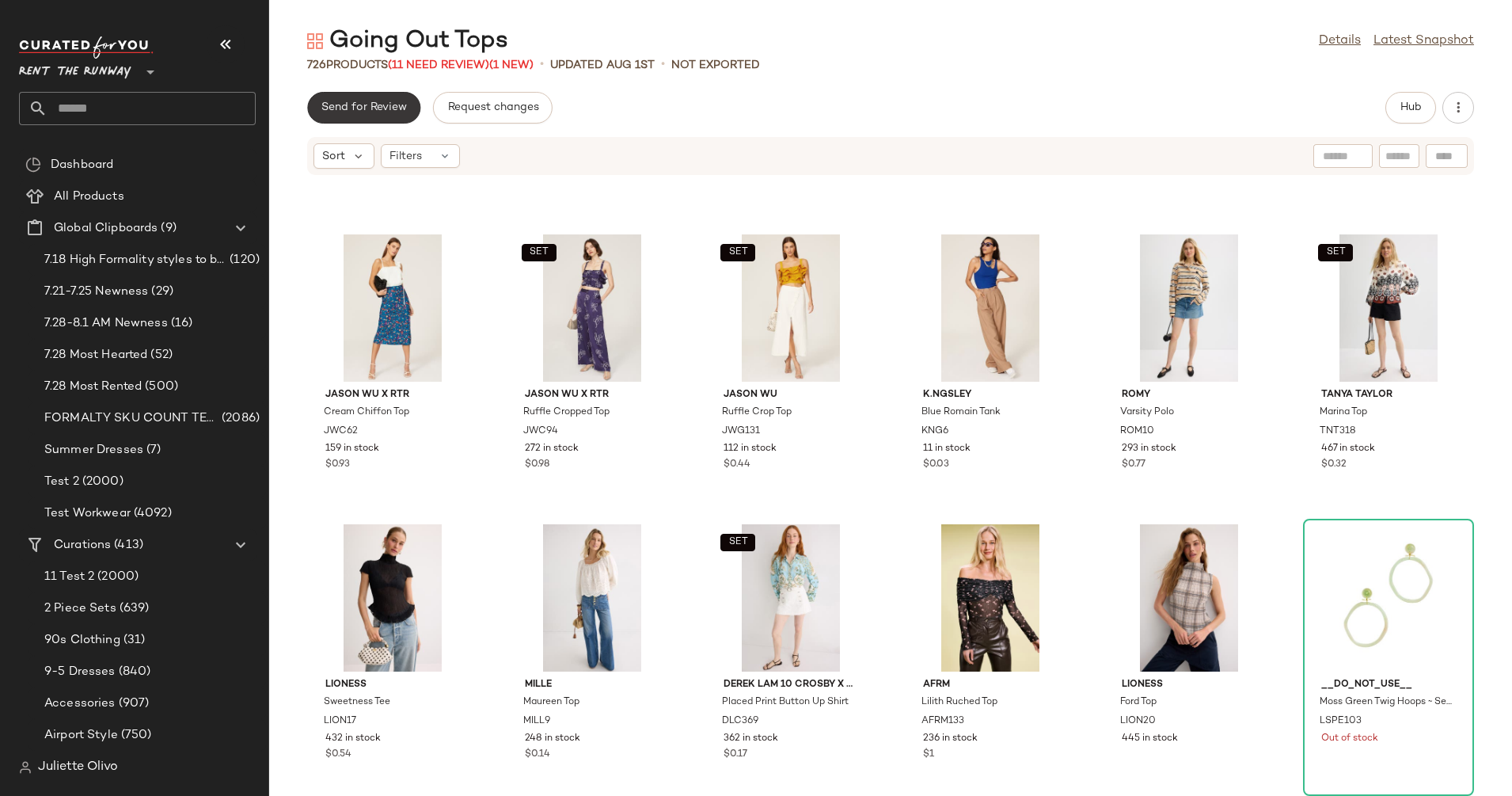 click on "Send for Review" 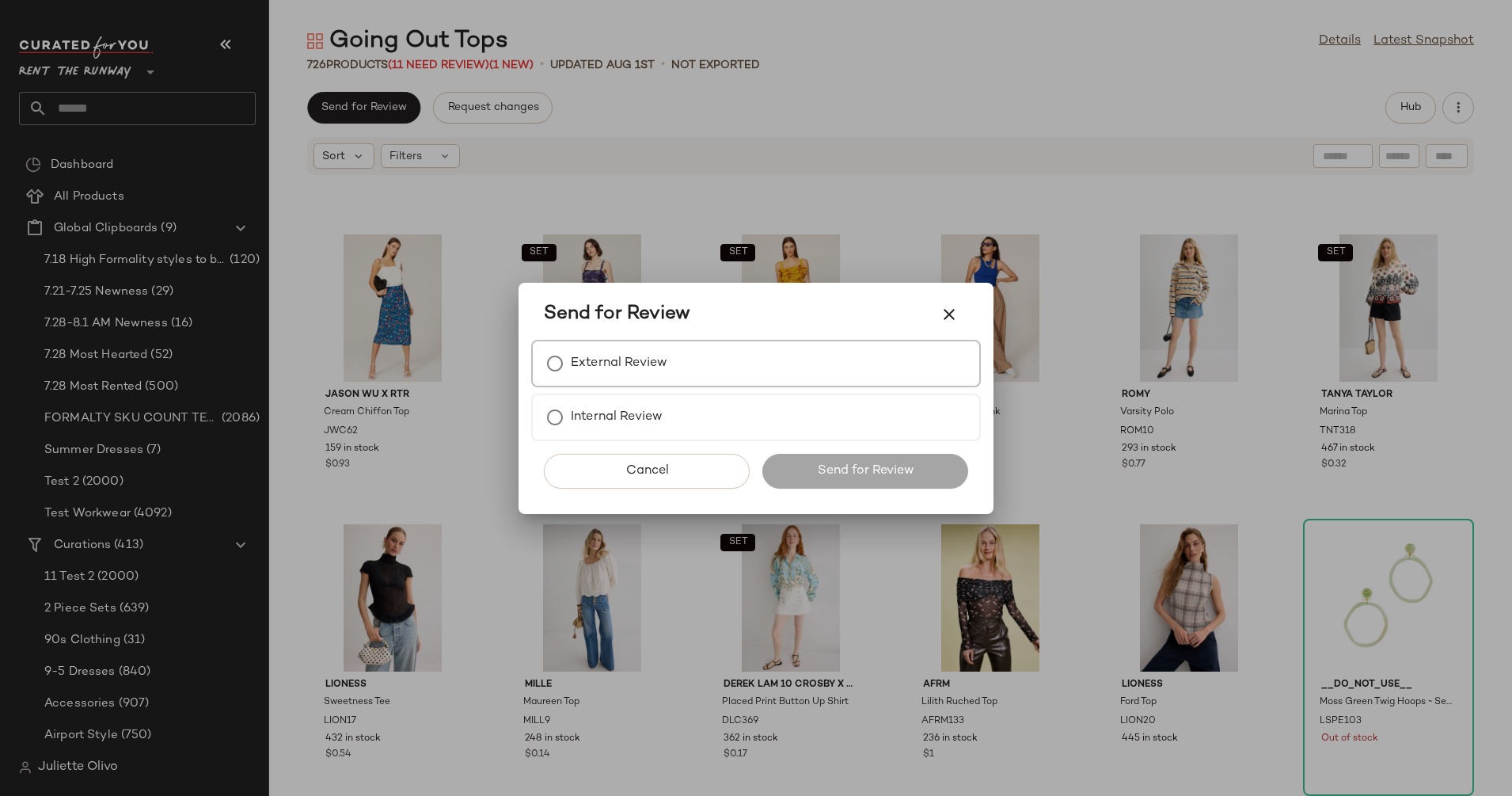 click on "External Review" at bounding box center [756, 364] 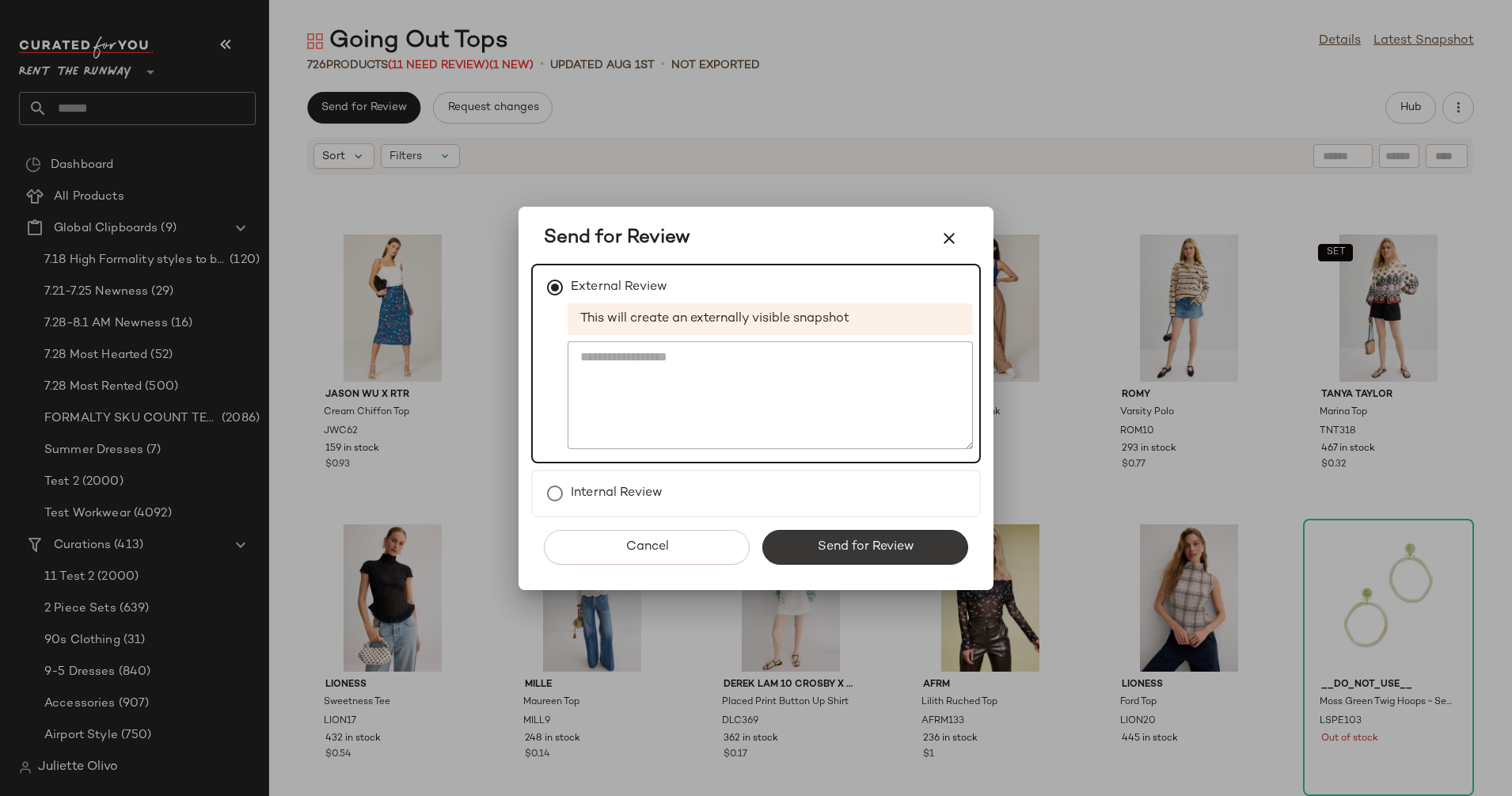 click on "Send for Review" 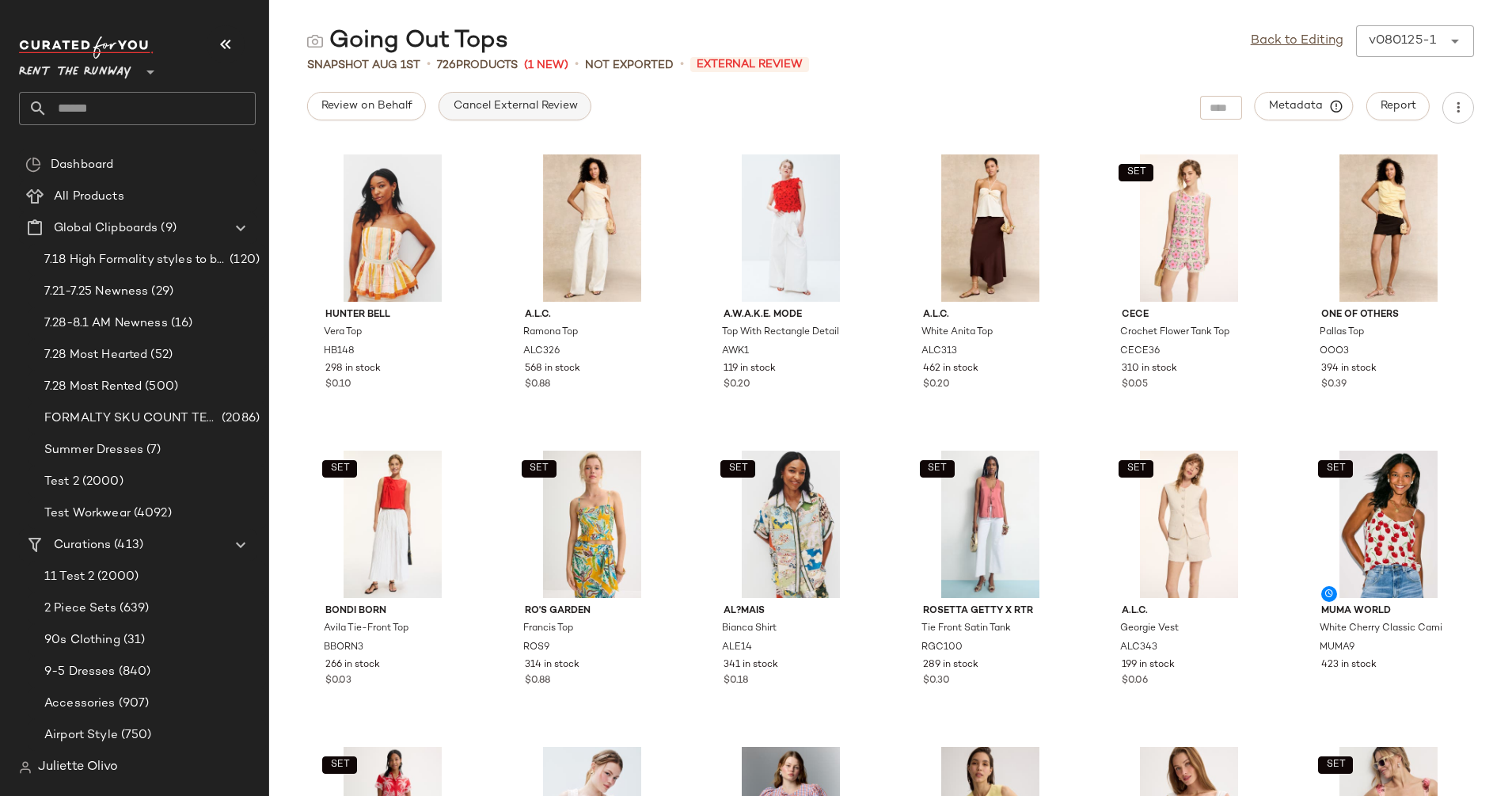 click on "Cancel External Review" 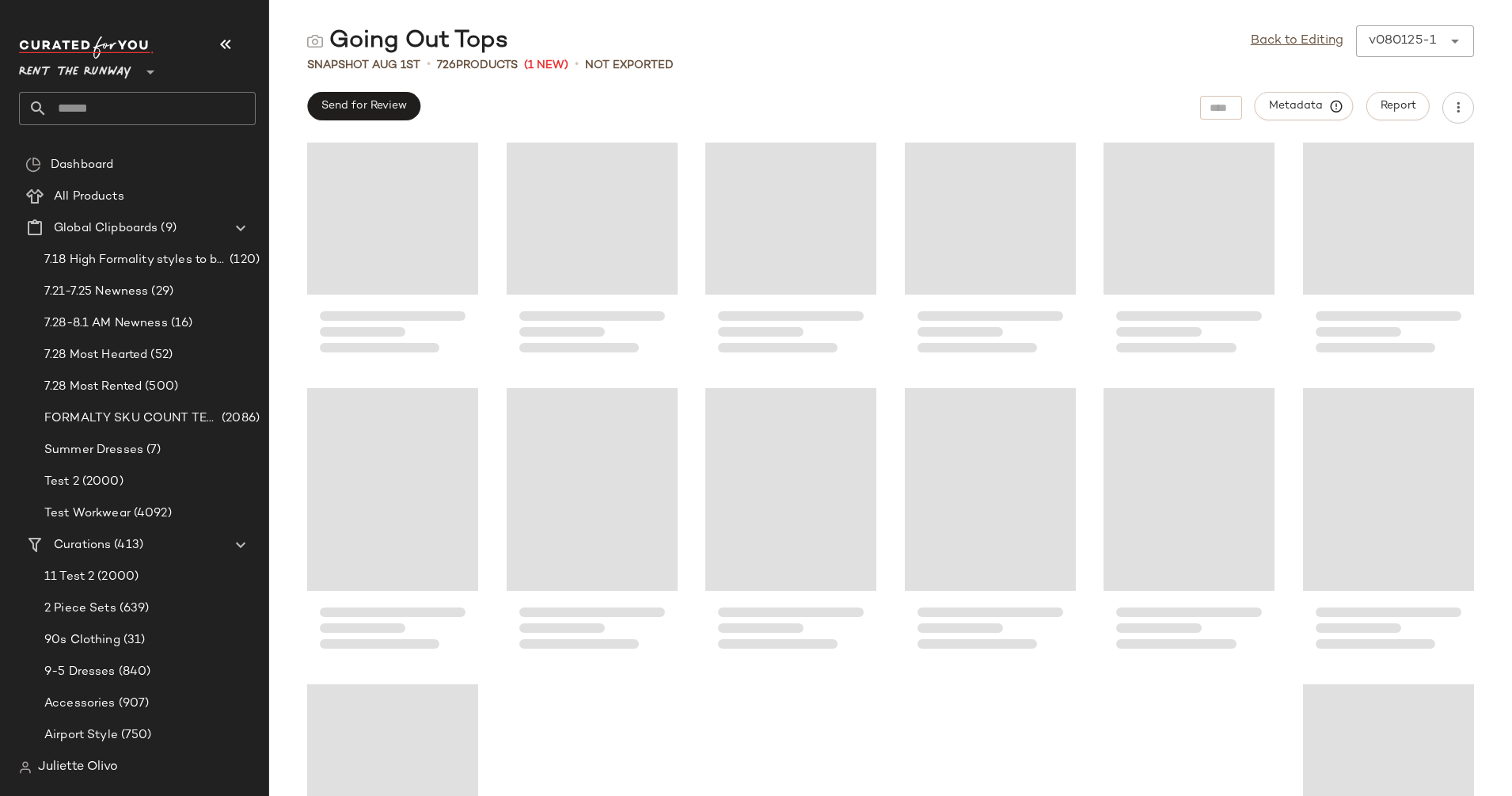 scroll, scrollTop: 16870, scrollLeft: 0, axis: vertical 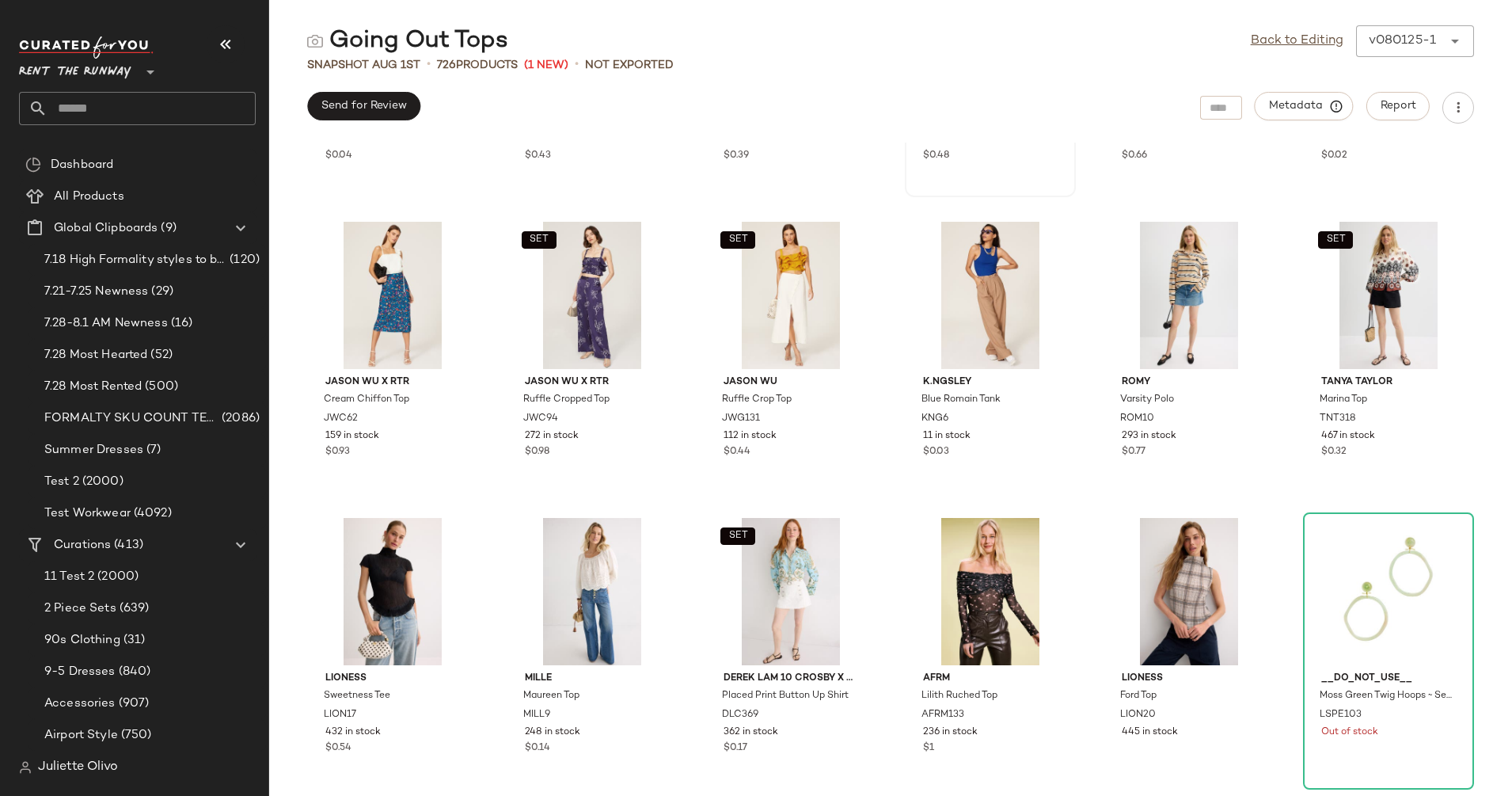 click on "Just [BRAND] [NAME] Top [PRODUCT] [NUMBER] in stock $[PRICE]" at bounding box center [990, 119] 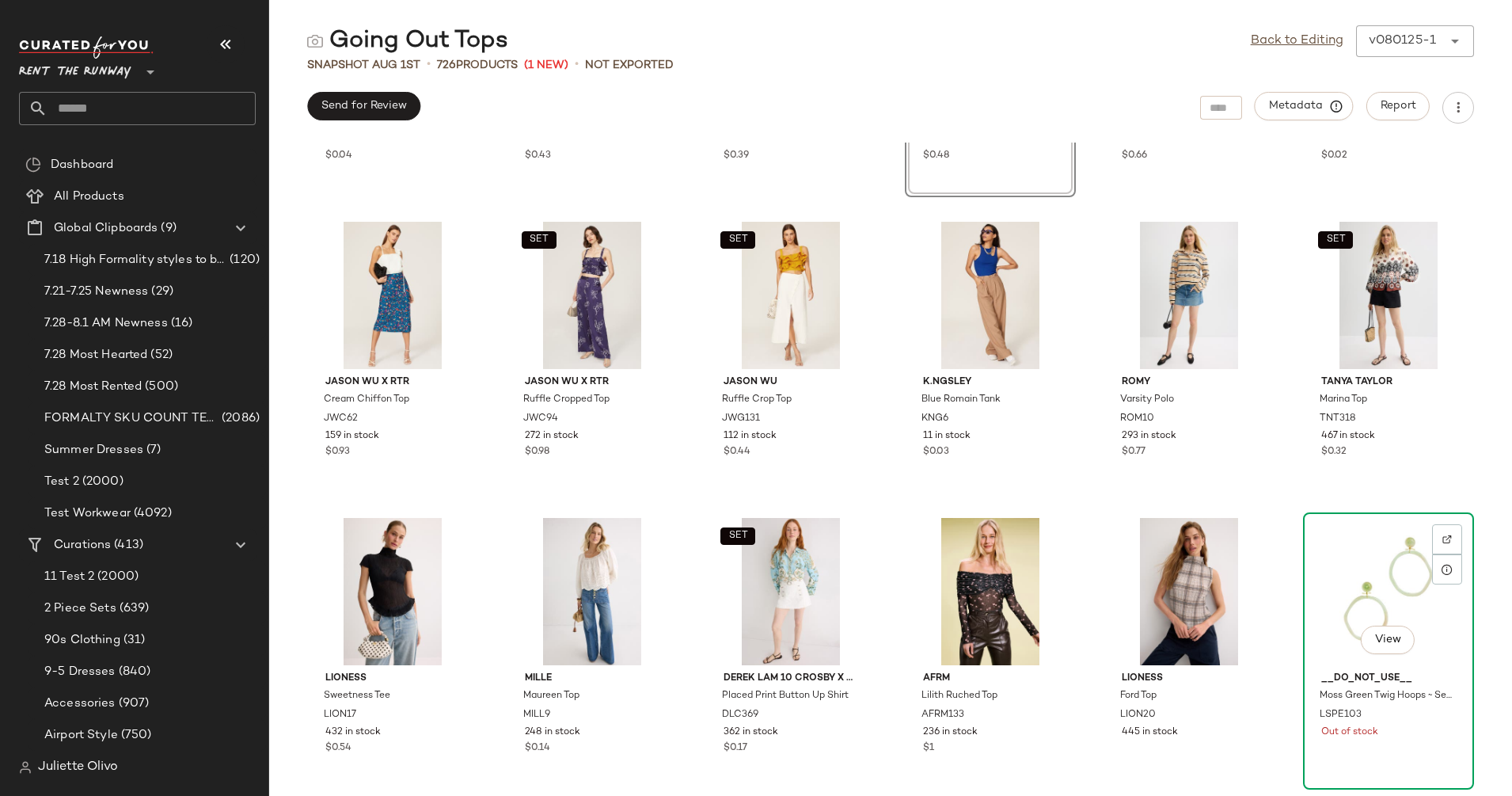 click on "View" 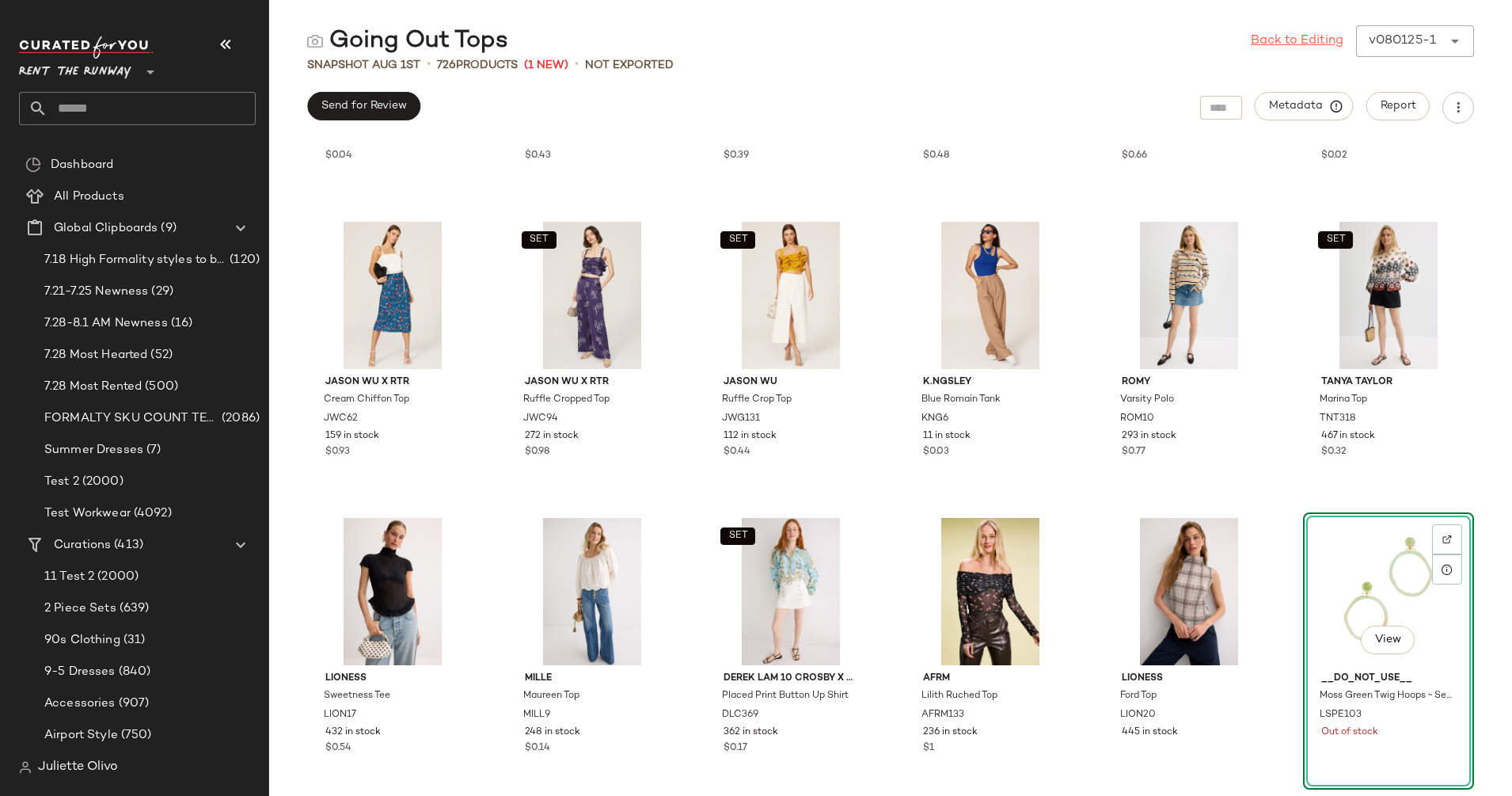 click on "Back to Editing" at bounding box center [1297, 41] 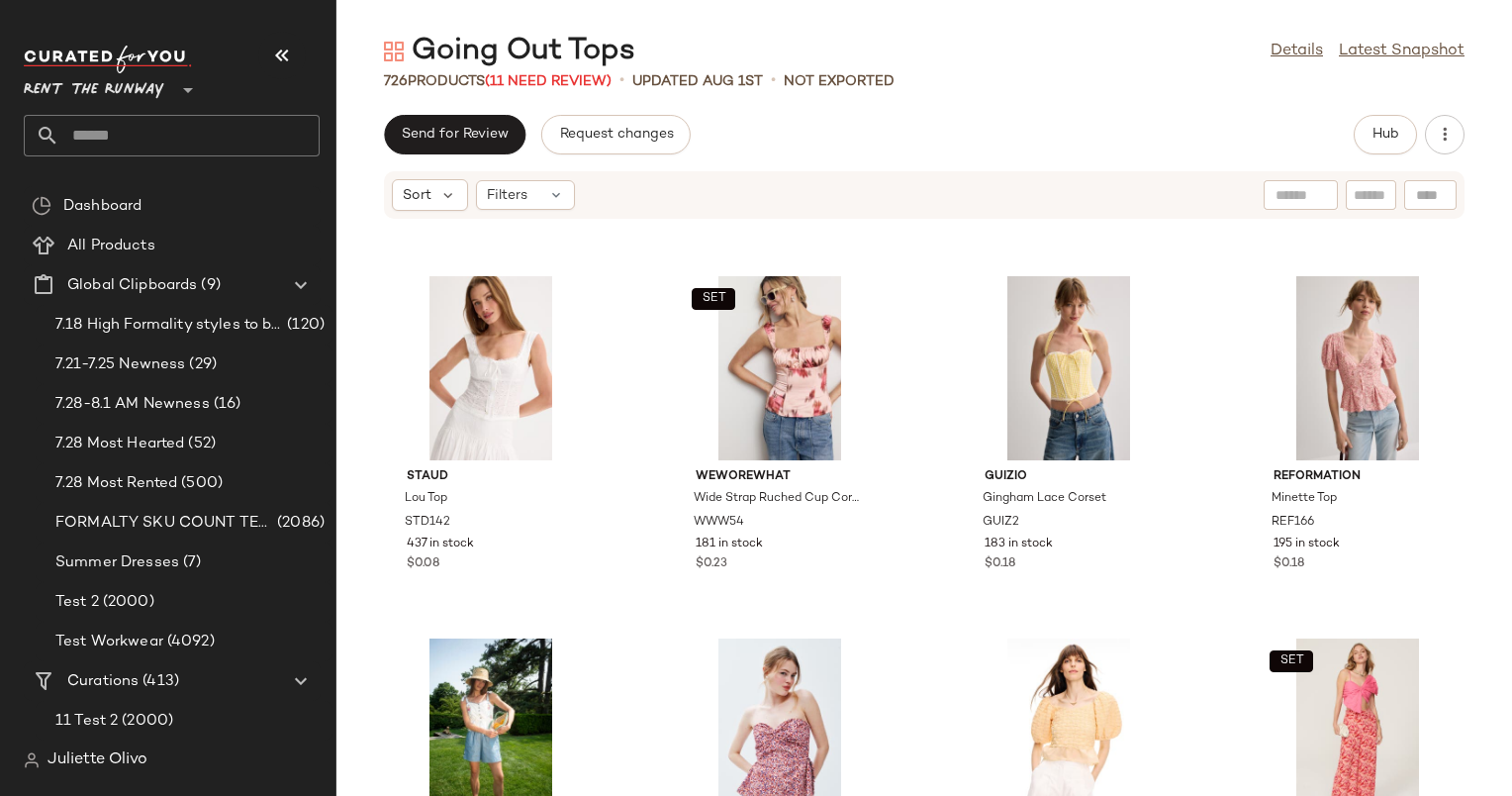 scroll, scrollTop: 1683, scrollLeft: 0, axis: vertical 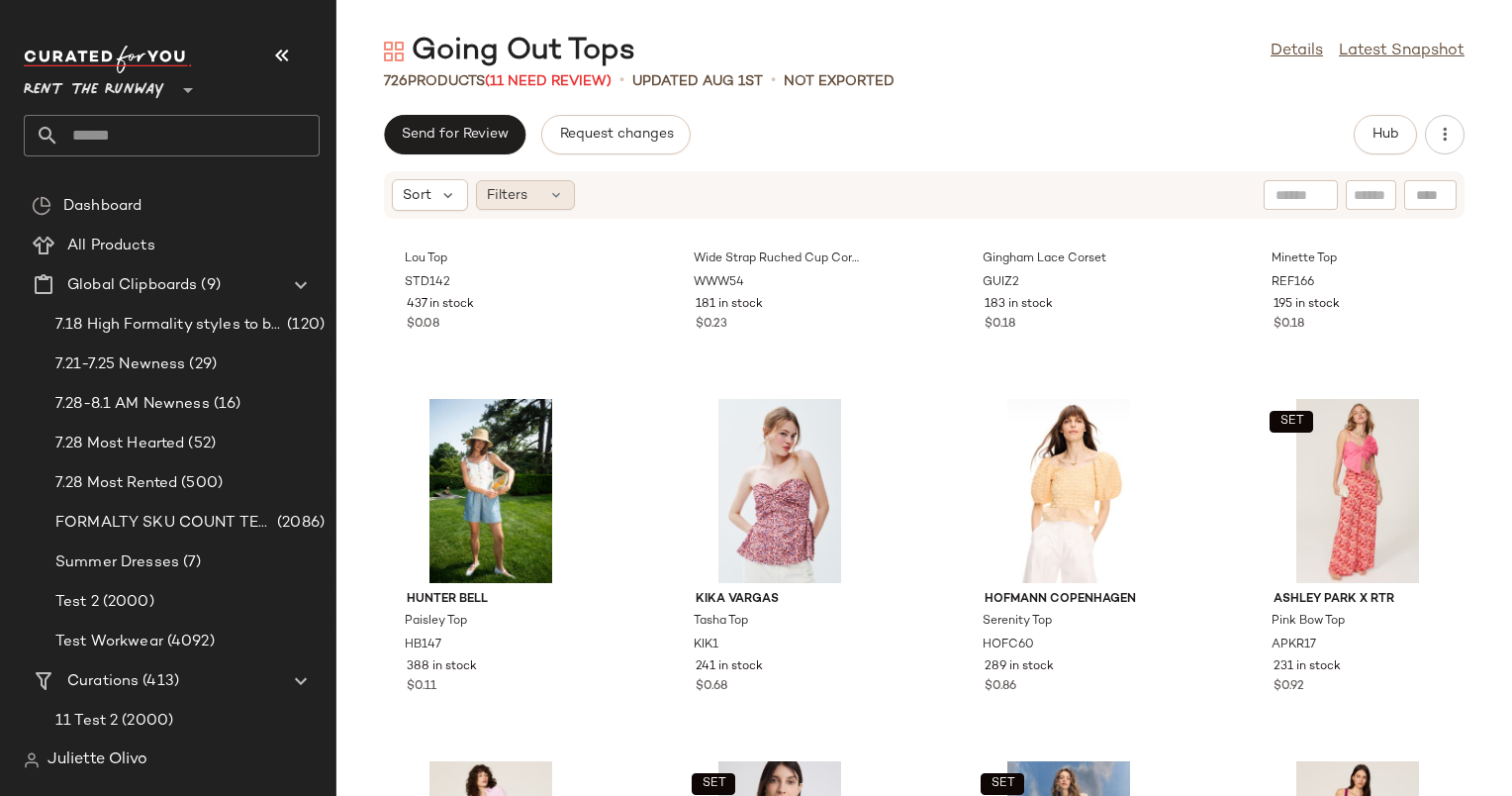 click on "Filters" at bounding box center (507, 195) 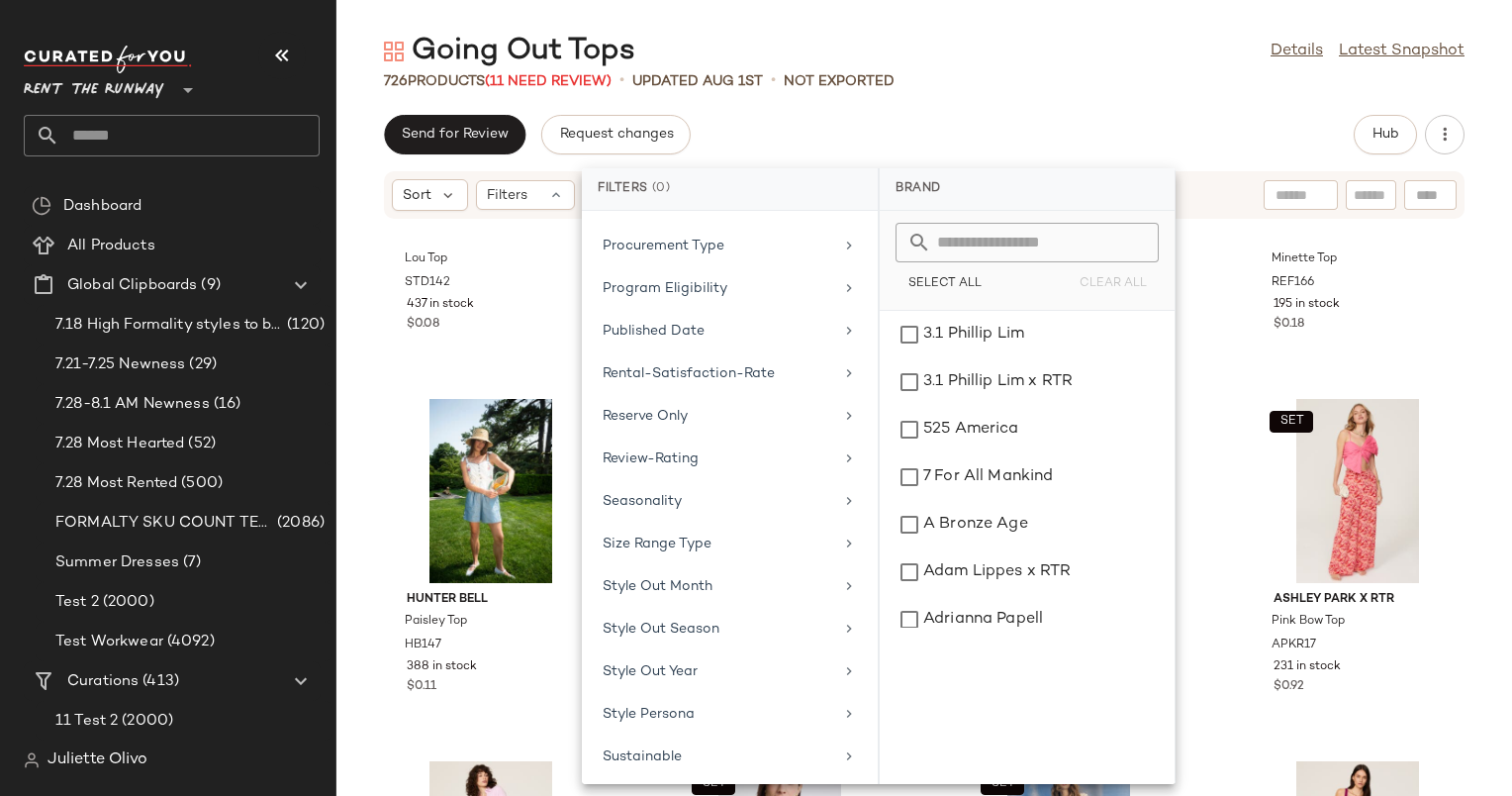 scroll, scrollTop: 1719, scrollLeft: 0, axis: vertical 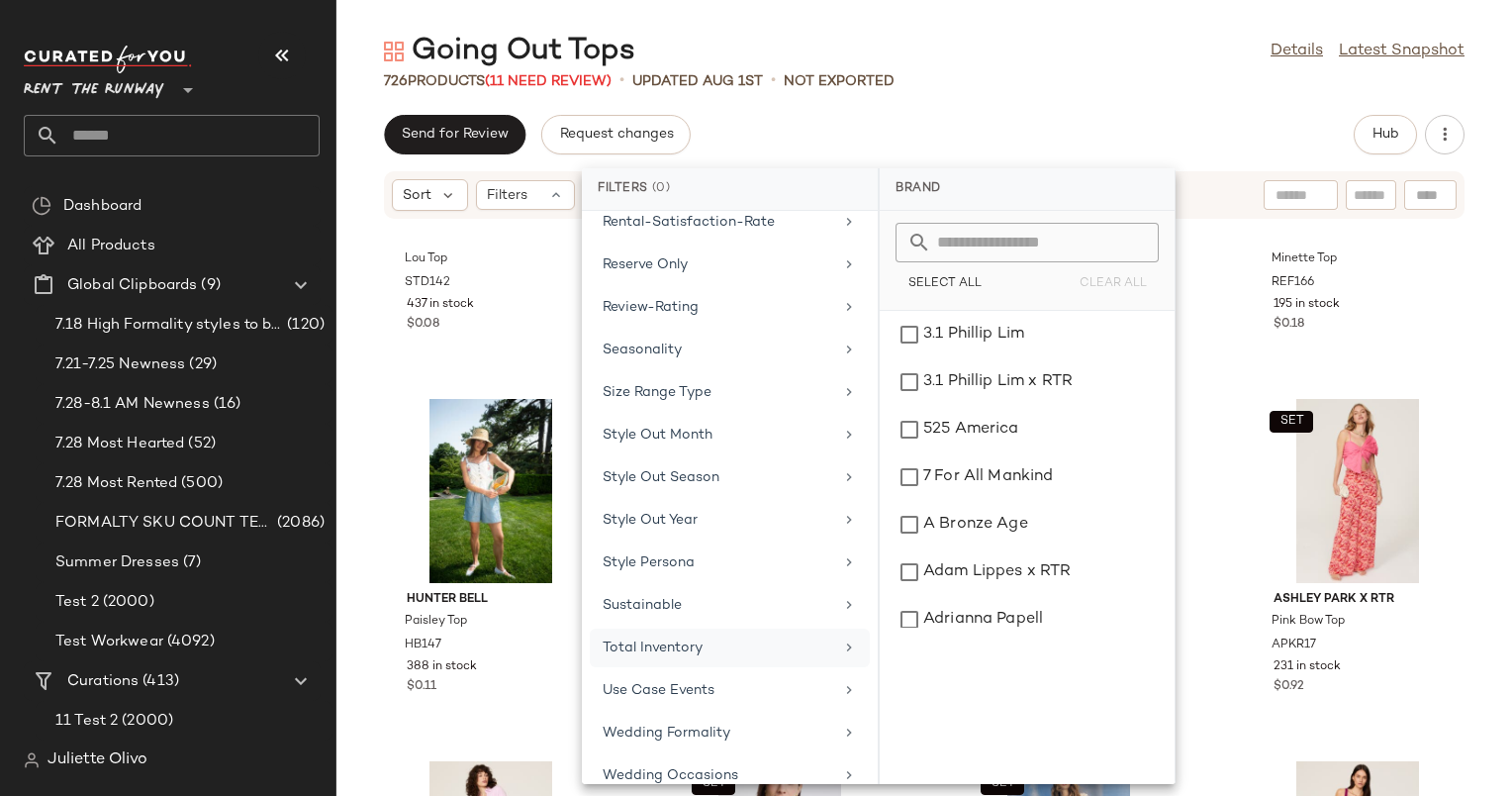 click on "Total Inventory" at bounding box center (717, 647) 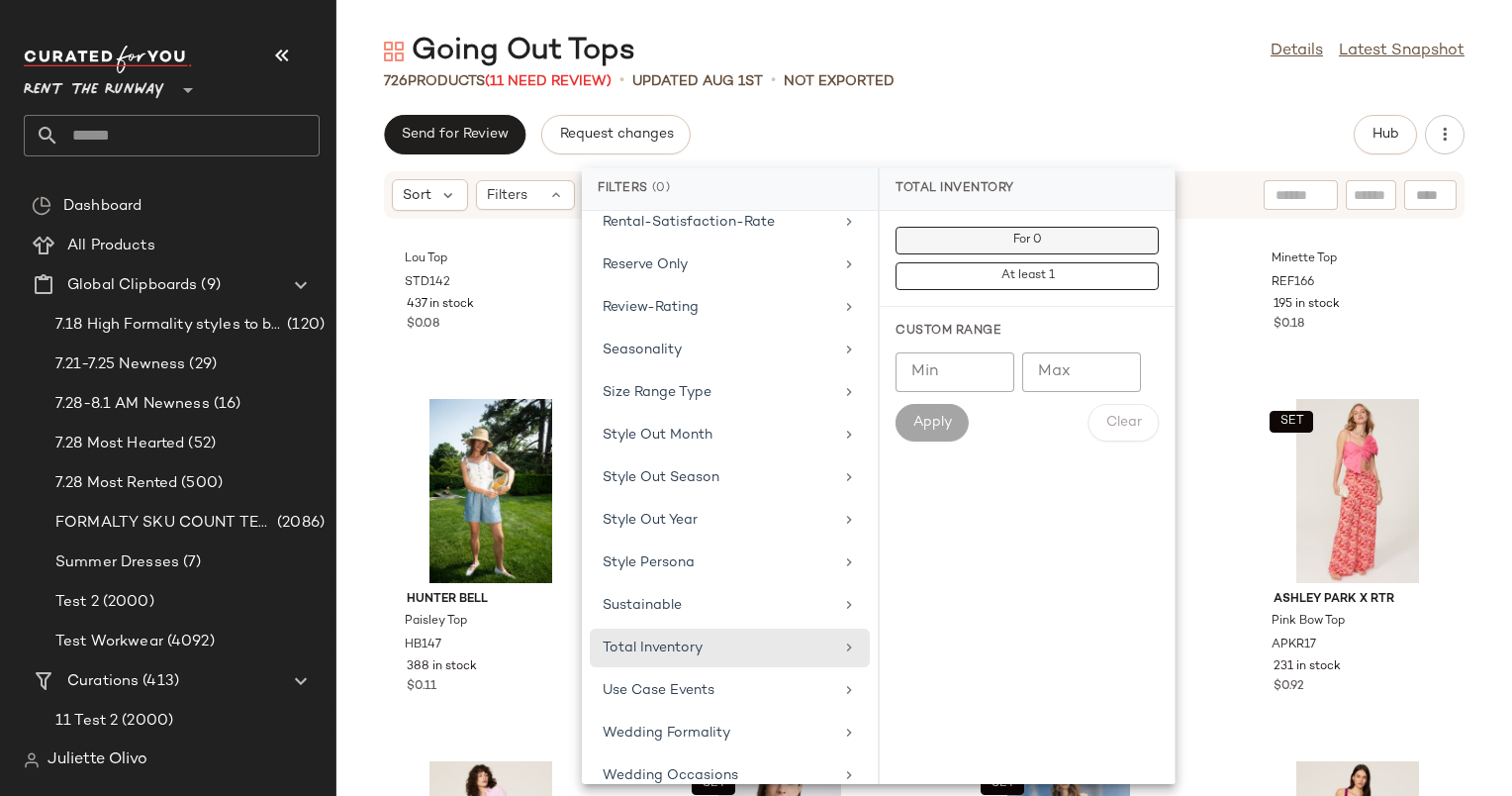 click on "For 0" 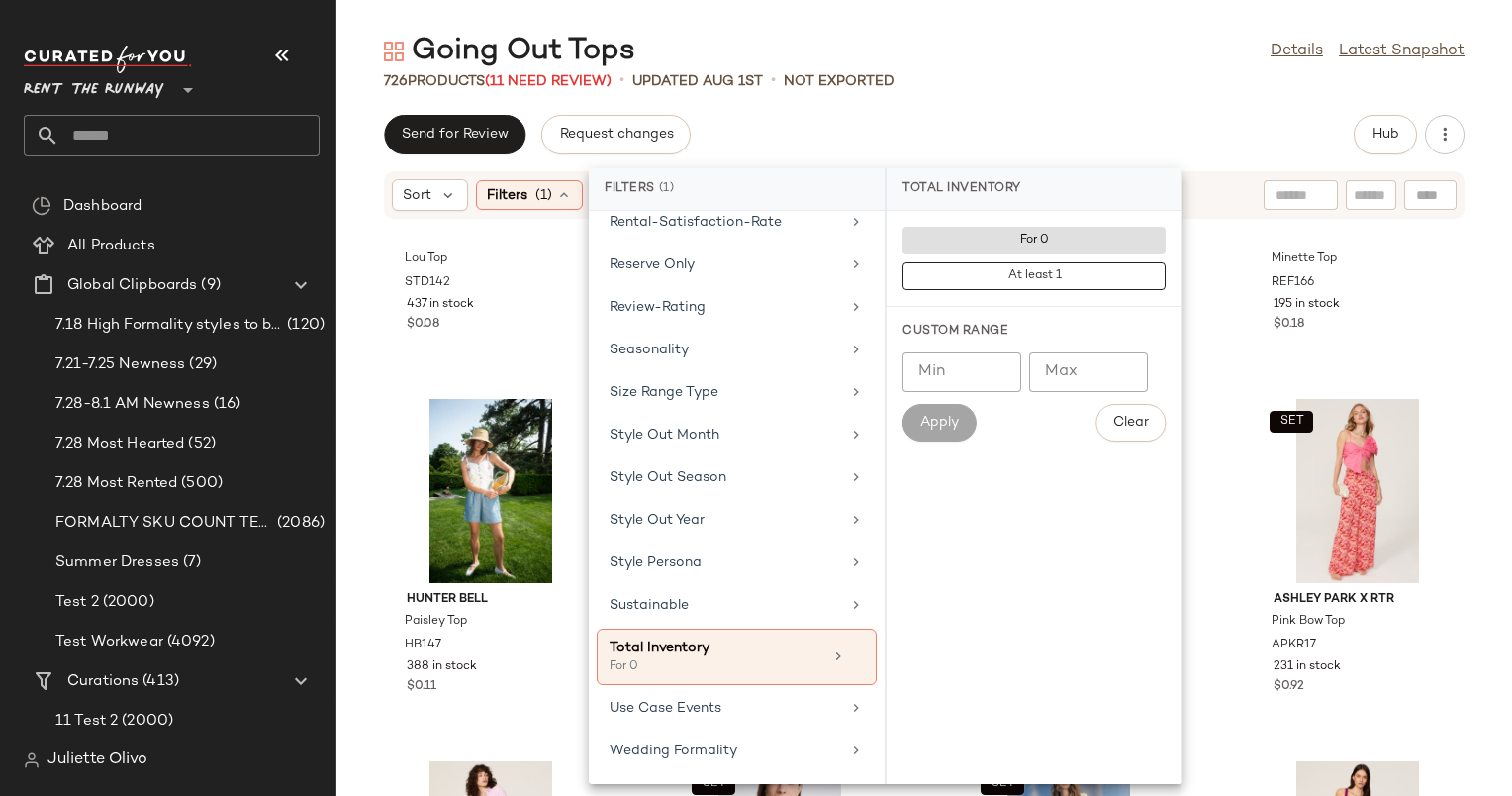 click on "Going Out Tops Details Latest Snapshot [NUMBER] Products ( [NUMBER] Need Review) • updated [DATE] • Not Exported Send for Review Request changes Hub Sort Filters ( [NUMBER] ) Reset [BRAND] [NAME] Top [PRODUCT] [NUMBER] in stock $[PRICE] SET [BRAND] [DESIGN] [ITEM] [PRODUCT] [NUMBER] in stock $[PRICE] [BRAND] [DESIGN] [ITEM] [PRODUCT] [NUMBER] in stock $[PRICE] [BRAND] [NAME] Top [PRODUCT] [NUMBER] in stock $[PRICE] [BRAND] [DESIGN] [ITEM] [PRODUCT] [NUMBER] in stock $[PRICE] [BRAND] [DESIGN] [ITEM] [PRODUCT] [NUMBER] in stock $[PRICE] SET [BRAND] [DESIGN] [ITEM] [PRODUCT] [NUMBER] in stock $[PRICE] [BRAND] [DESIGN] [ITEM] [PRODUCT] [NUMBER] in stock $[PRICE] SET [BRAND] [NAME] Top [PRODUCT] [NUMBER] in stock $[PRICE] SET [BRAND] [DESIGN] [ITEM] [PRODUCT] [NUMBER] in stock $[PRICE] [BRAND] [DESIGN] [ITEM] [PRODUCT] [NUMBER] in stock $[PRICE] [BRAND] [NAME] Top [PRODUCT] [NUMBER] in stock $[PRICE] SET [BRAND] [DESIGN] [ITEM] [PRODUCT] [NUMBER] in stock $[PRICE] SET [BRAND] [DESIGN] [ITEM] [PRODUCT] [NUMBER] in stock $[PRICE]" at bounding box center (924, 414) 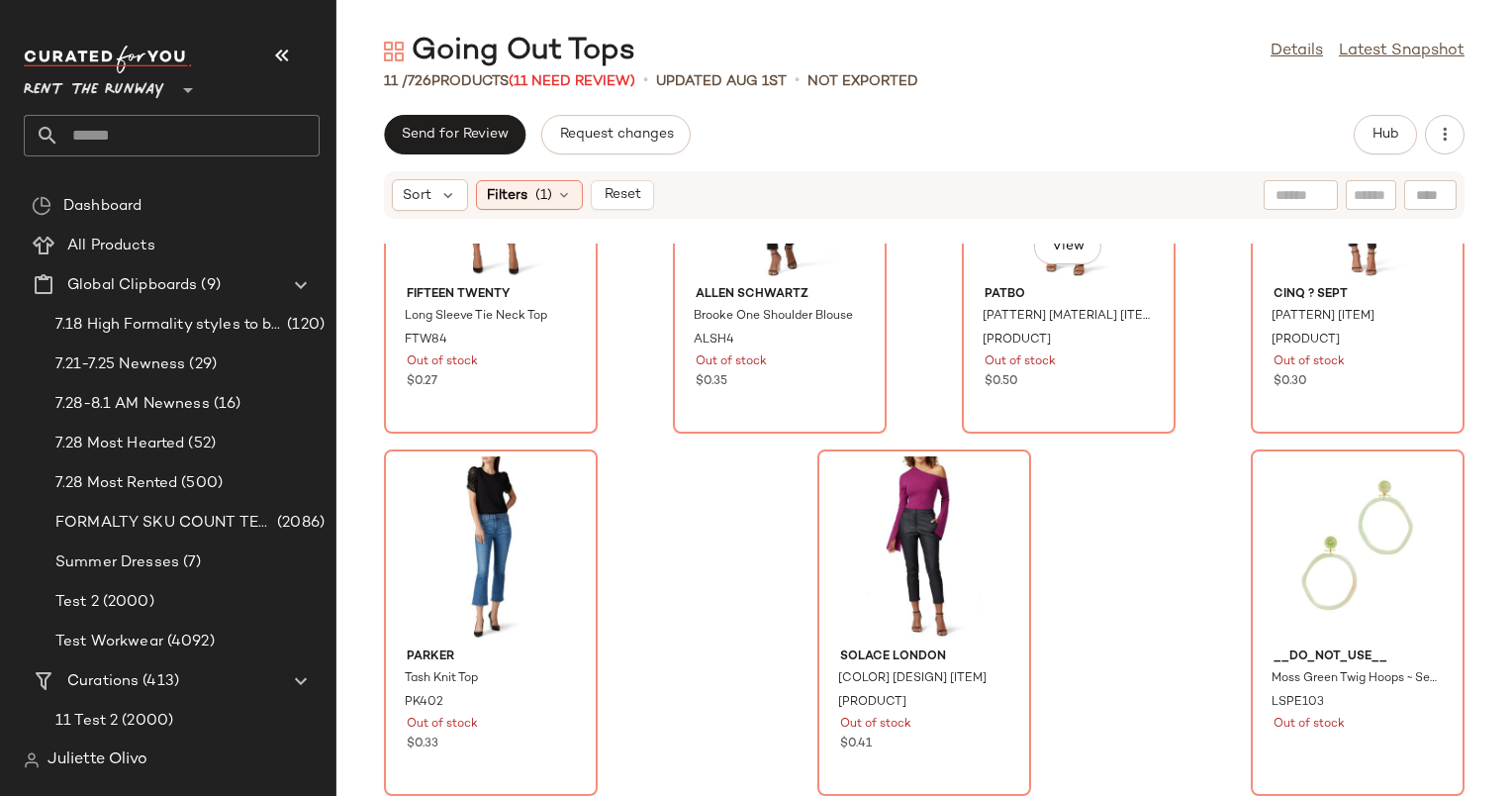 scroll, scrollTop: 0, scrollLeft: 0, axis: both 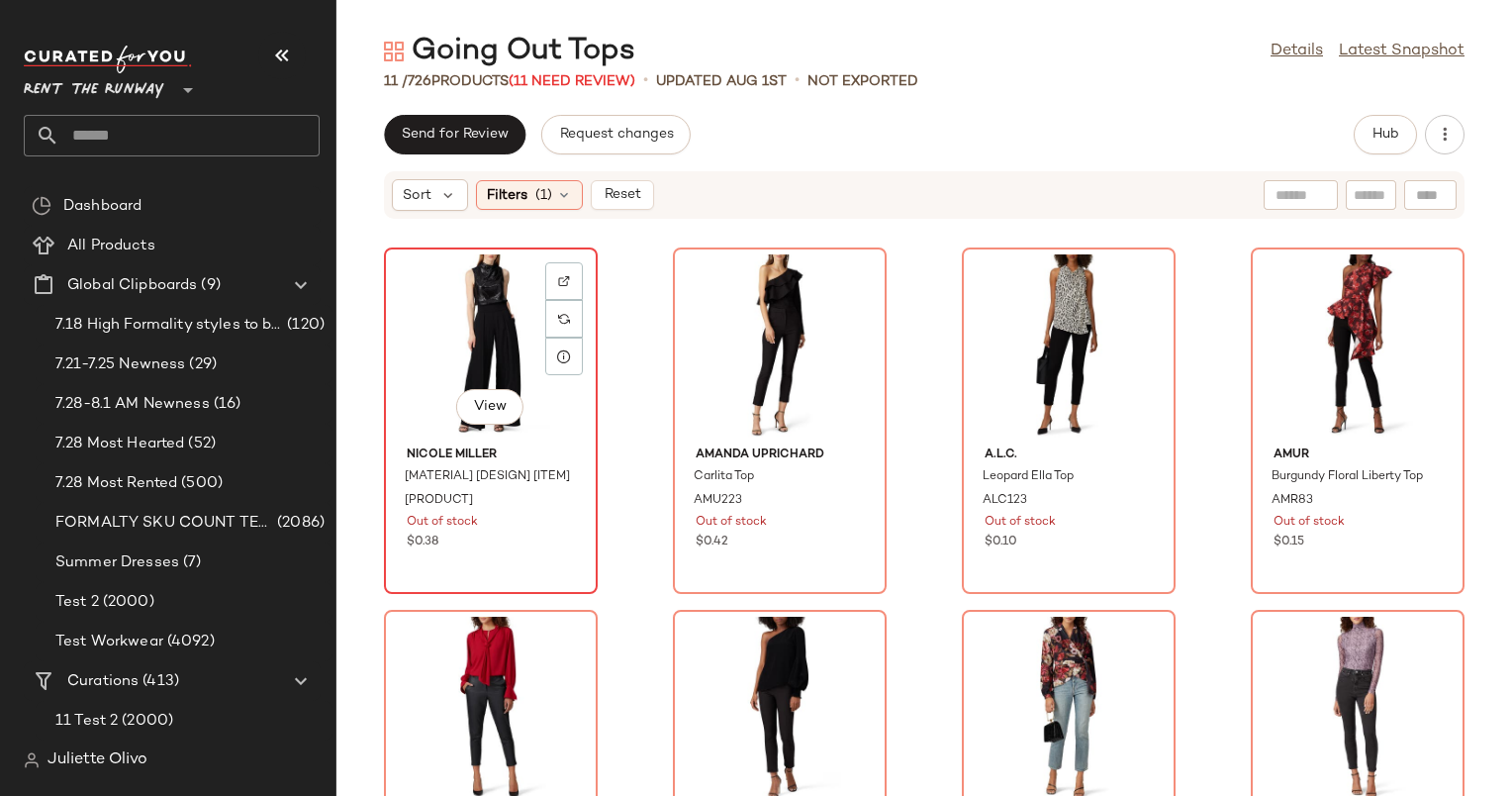 click on "View" 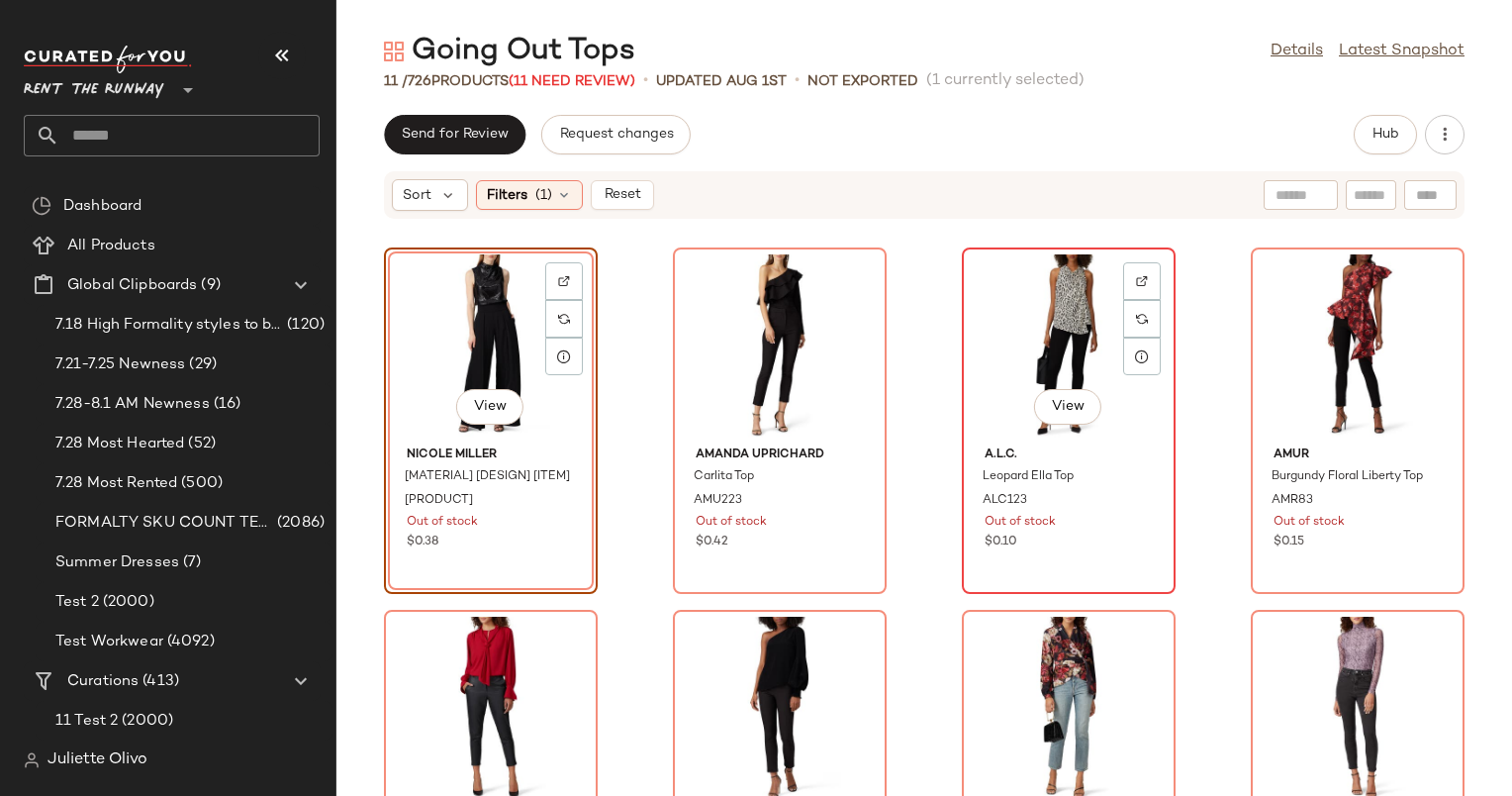 scroll, scrollTop: 539, scrollLeft: 0, axis: vertical 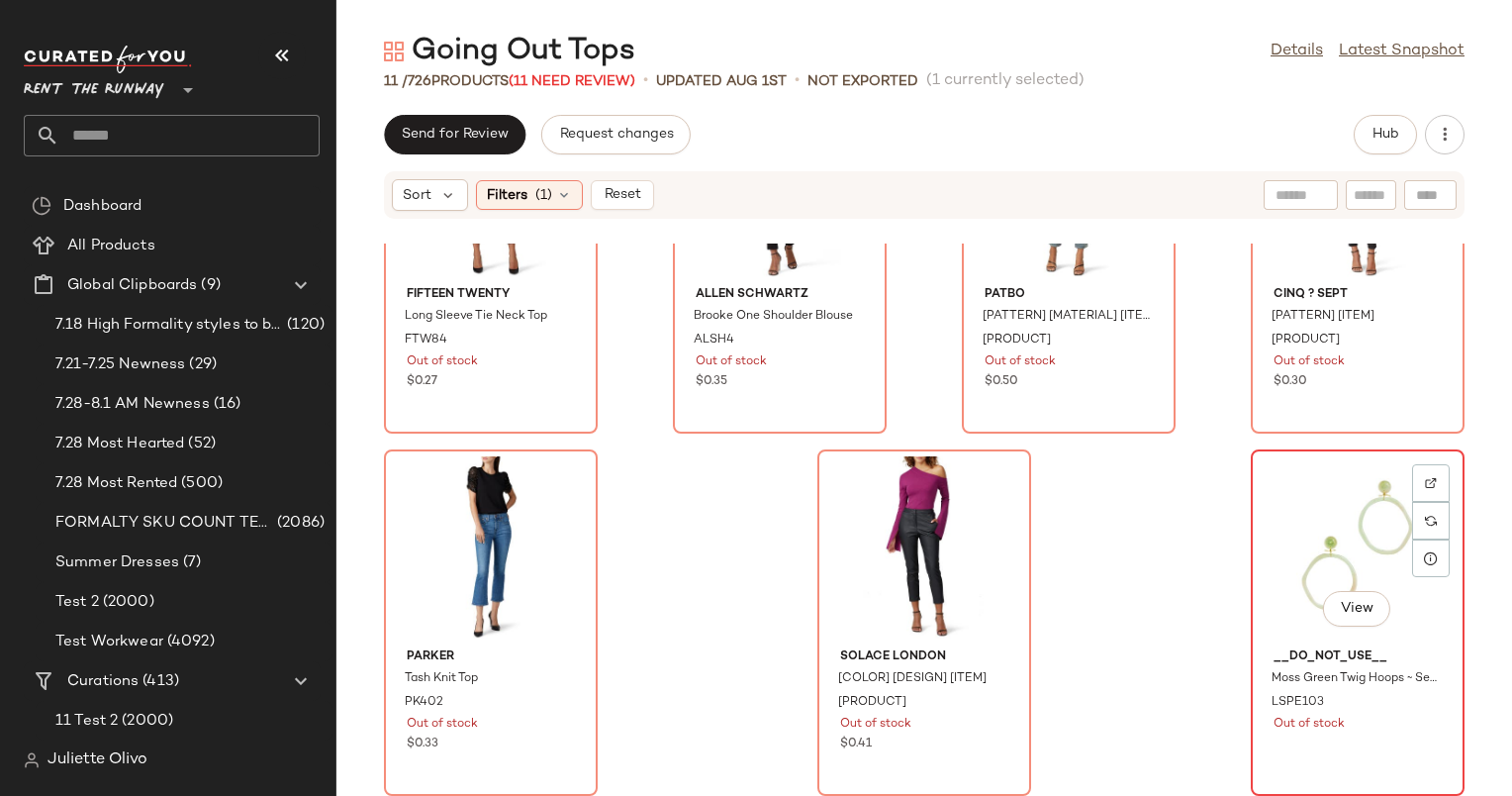 click on "View" 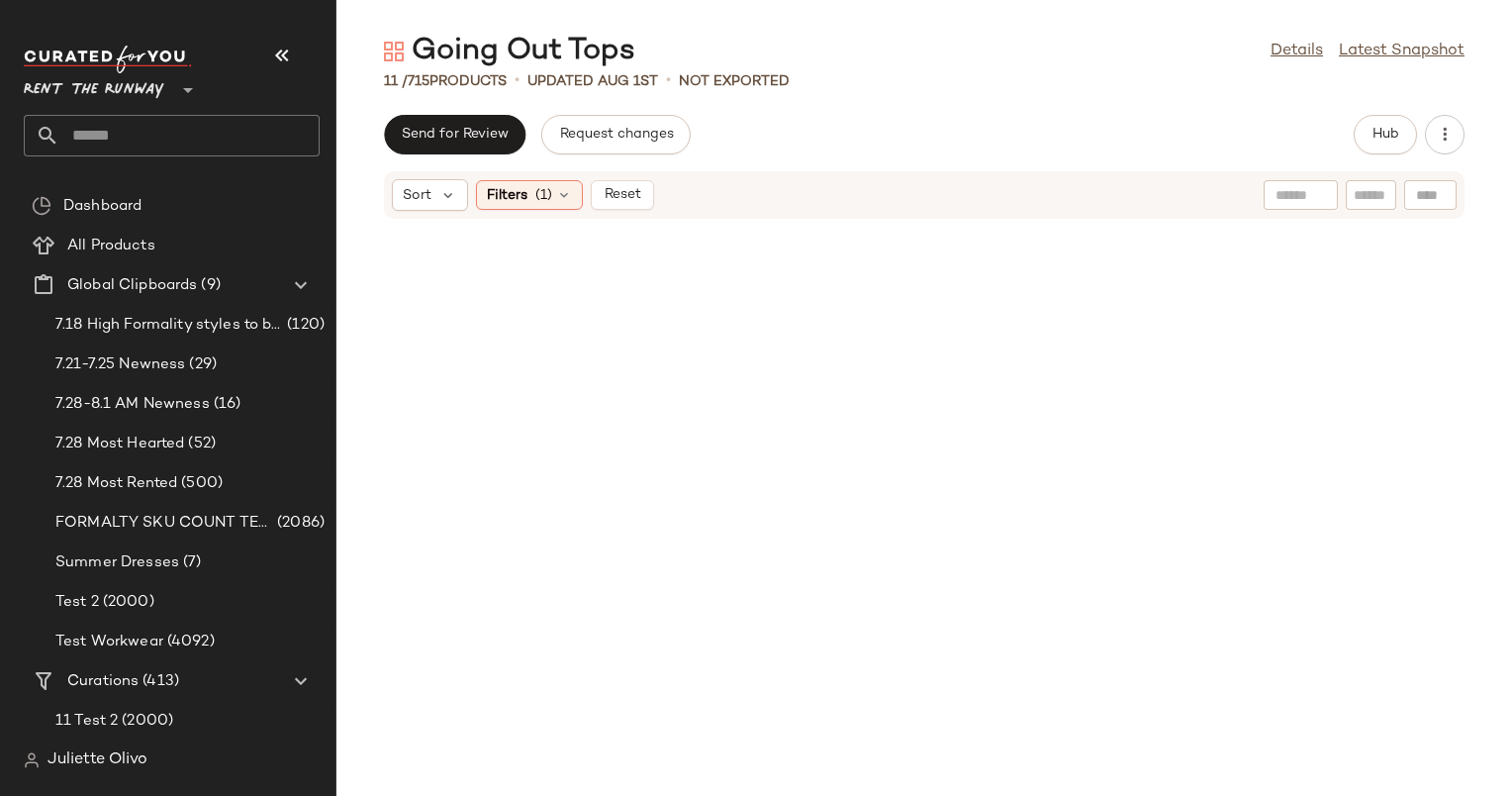 scroll, scrollTop: 0, scrollLeft: 0, axis: both 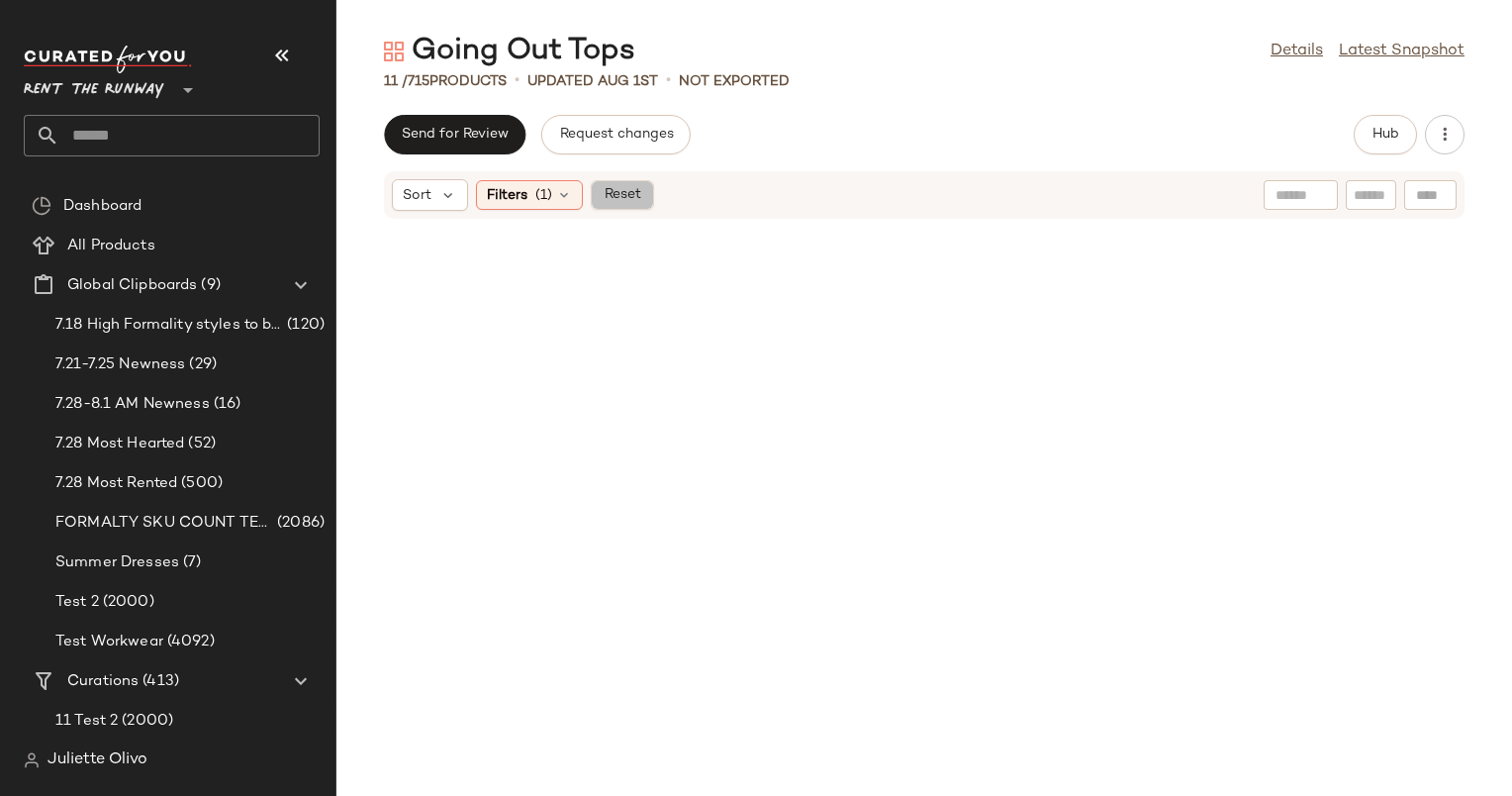 click on "Reset" 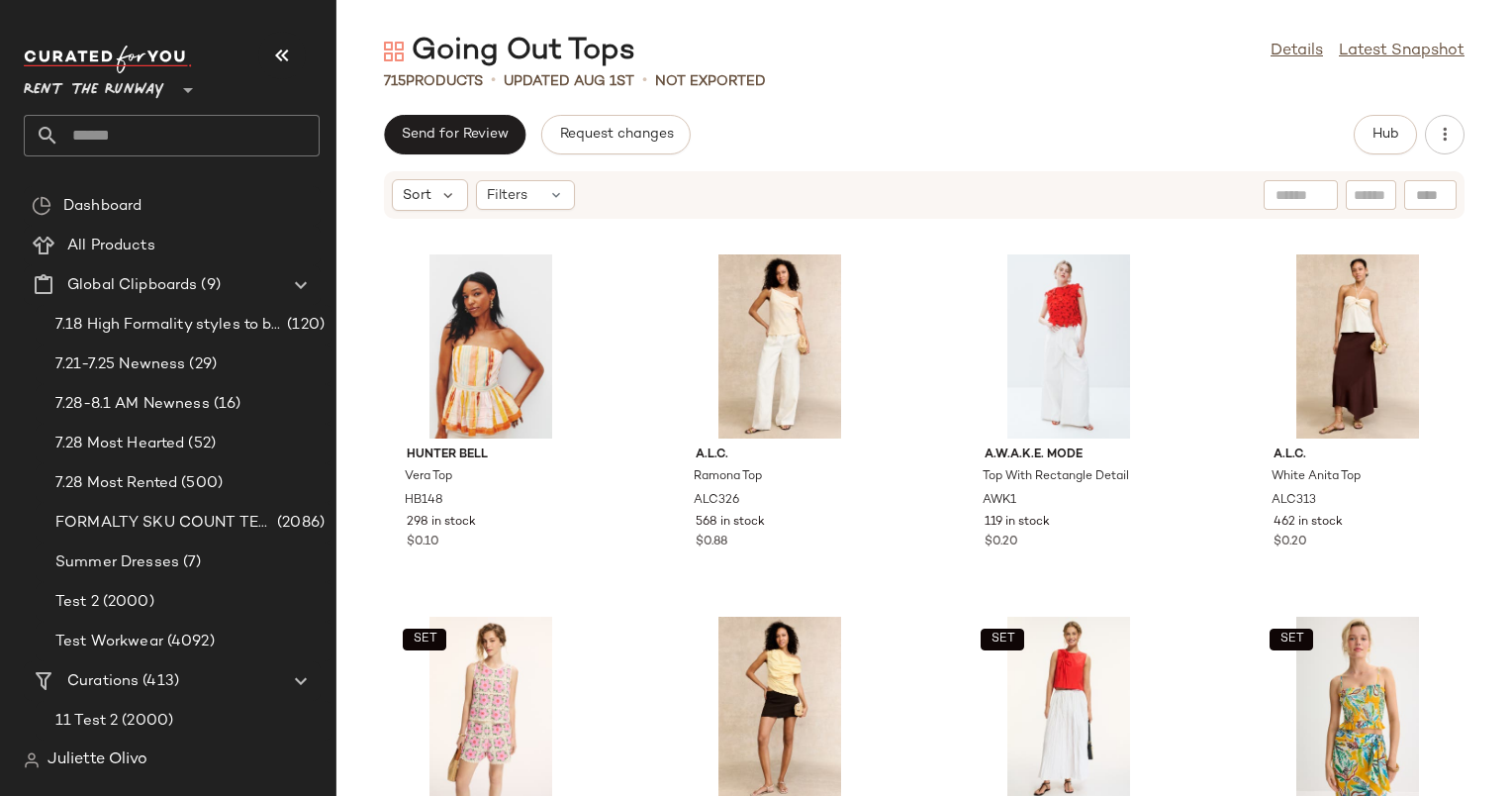 click on "[NUMBER] Products • updated [DATE] • Not Exported" 